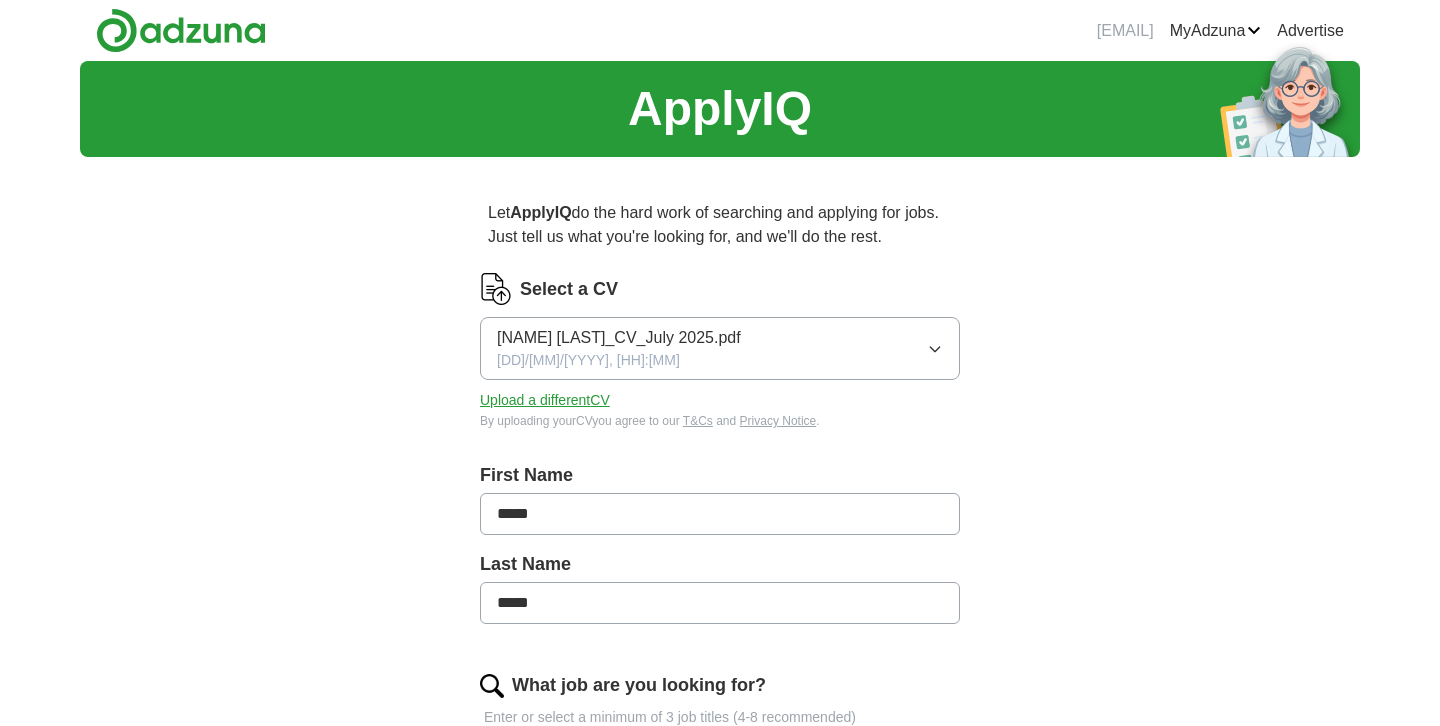 scroll, scrollTop: 0, scrollLeft: 0, axis: both 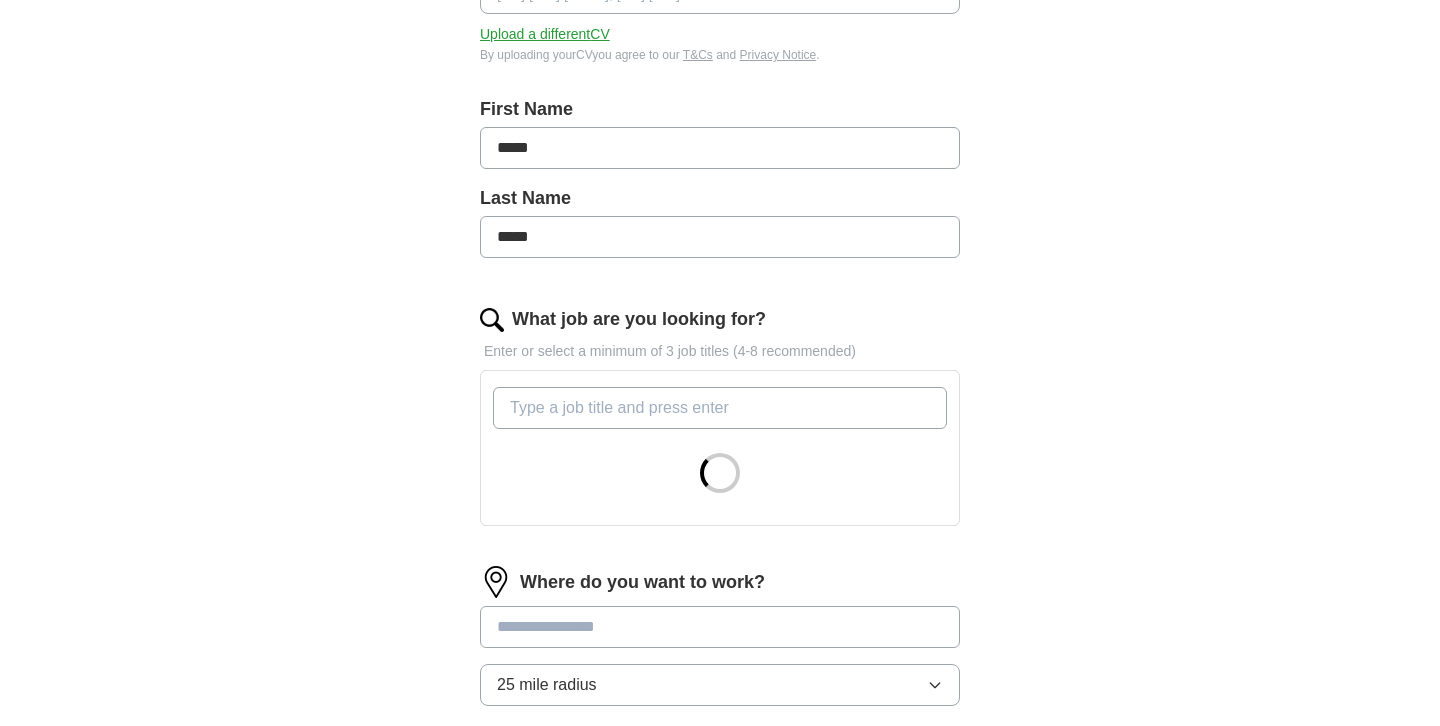 click on "What job are you looking for?" at bounding box center [720, 408] 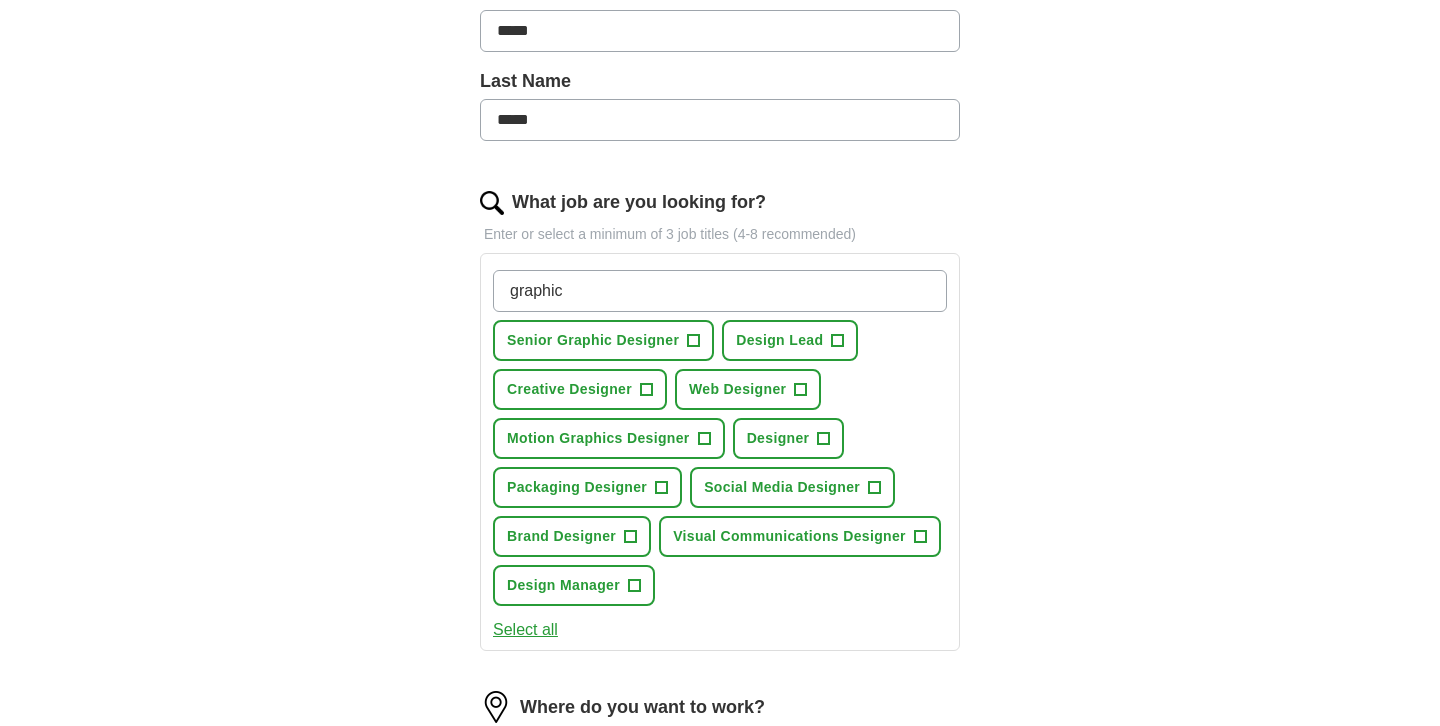 scroll, scrollTop: 485, scrollLeft: 0, axis: vertical 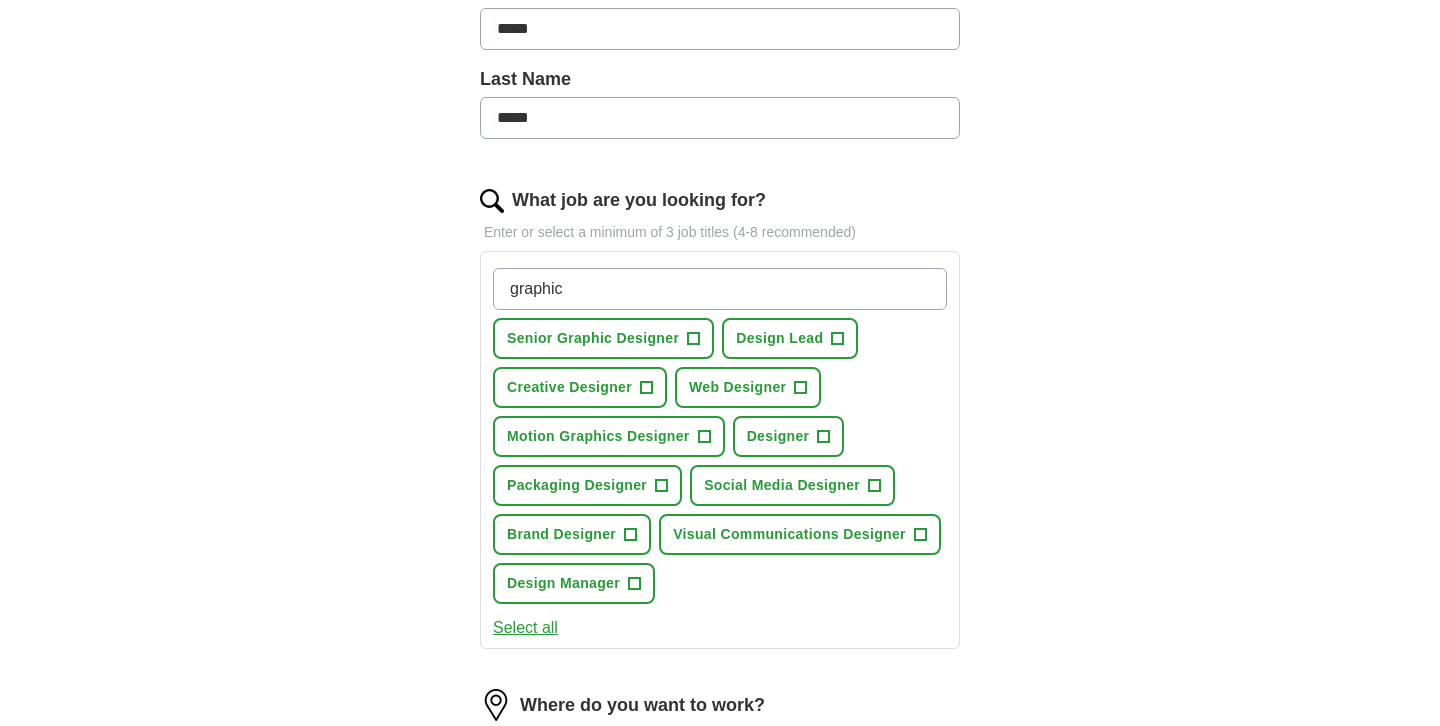 type on "graphic" 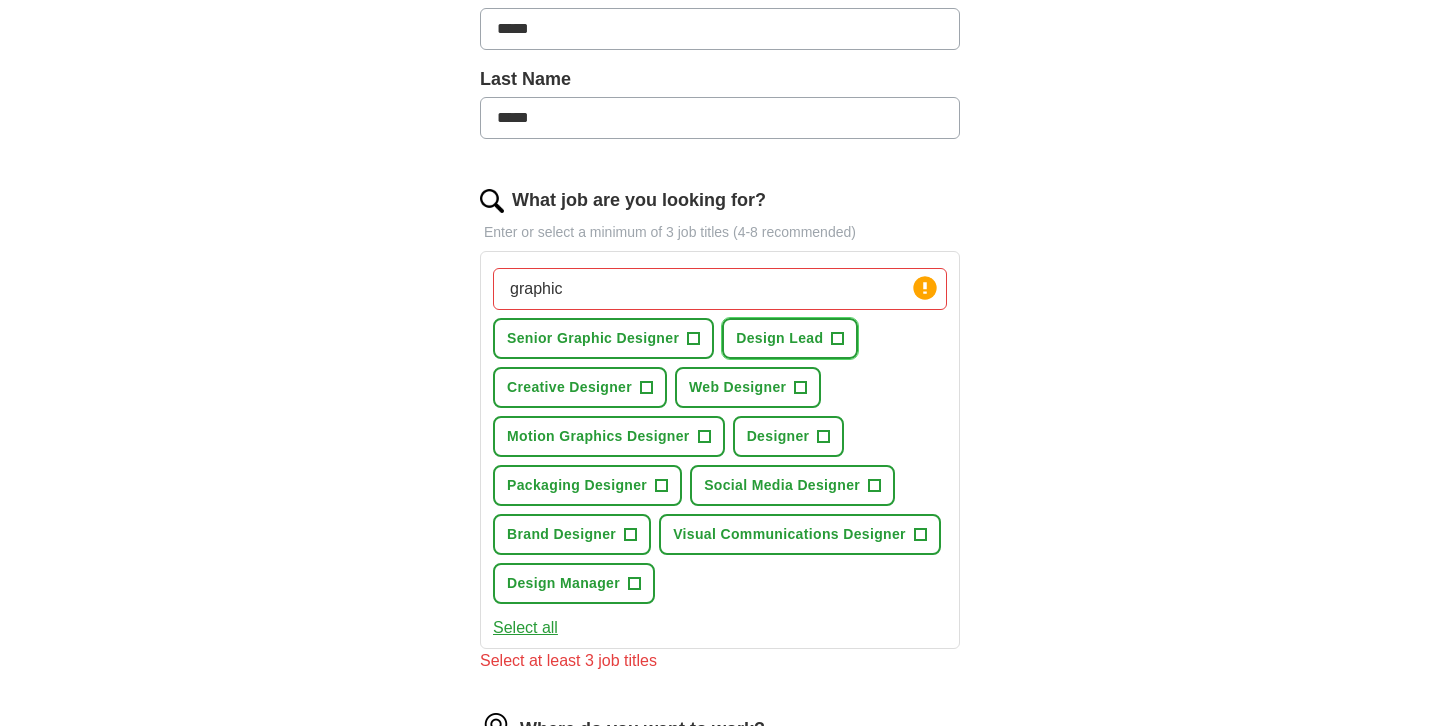 click on "+" at bounding box center (838, 339) 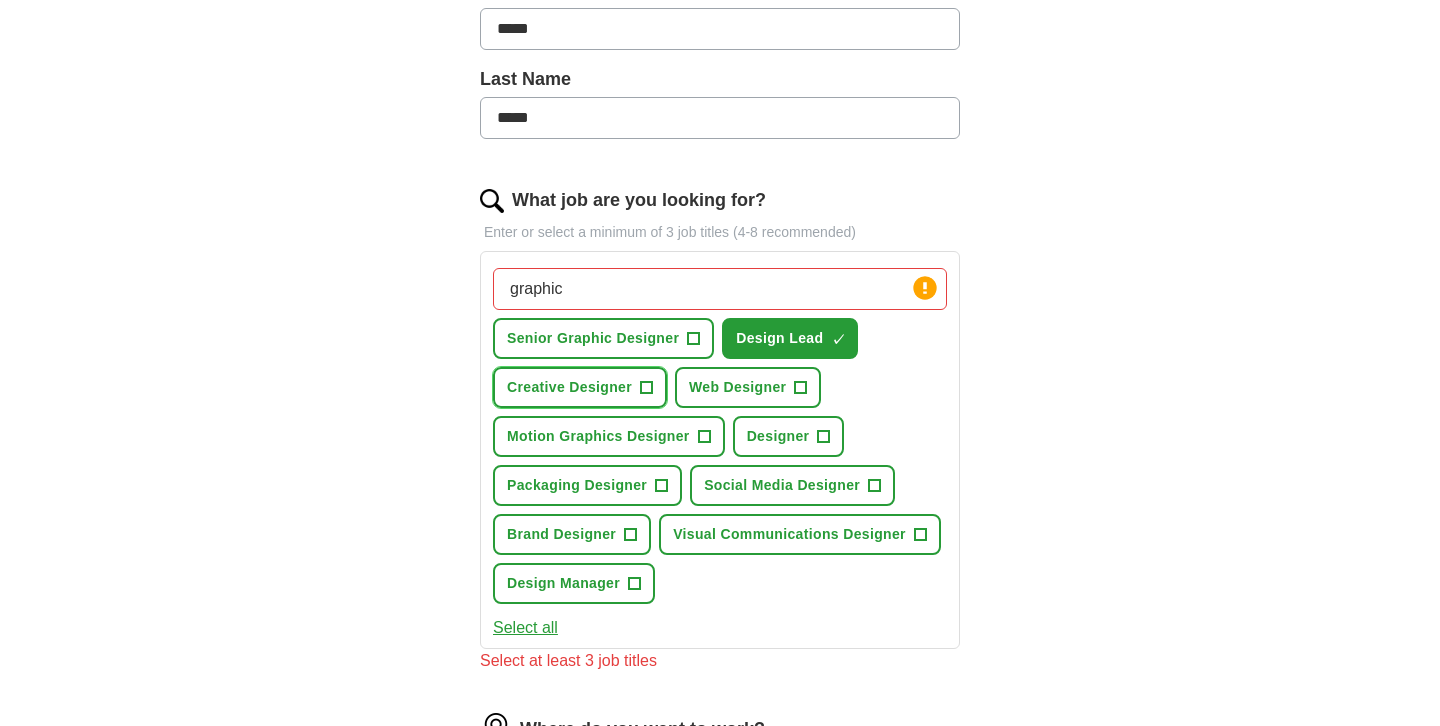 click on "Creative Designer +" at bounding box center [580, 387] 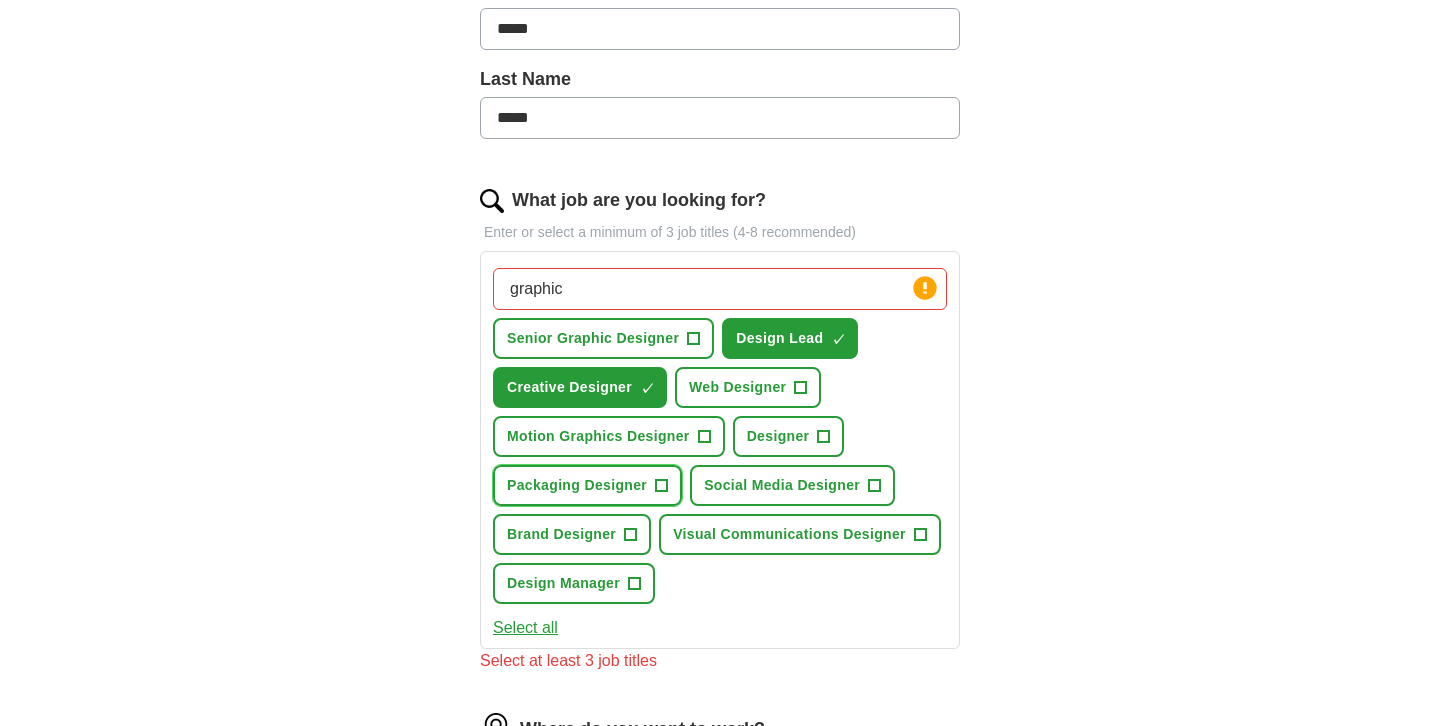click on "+" at bounding box center (662, 486) 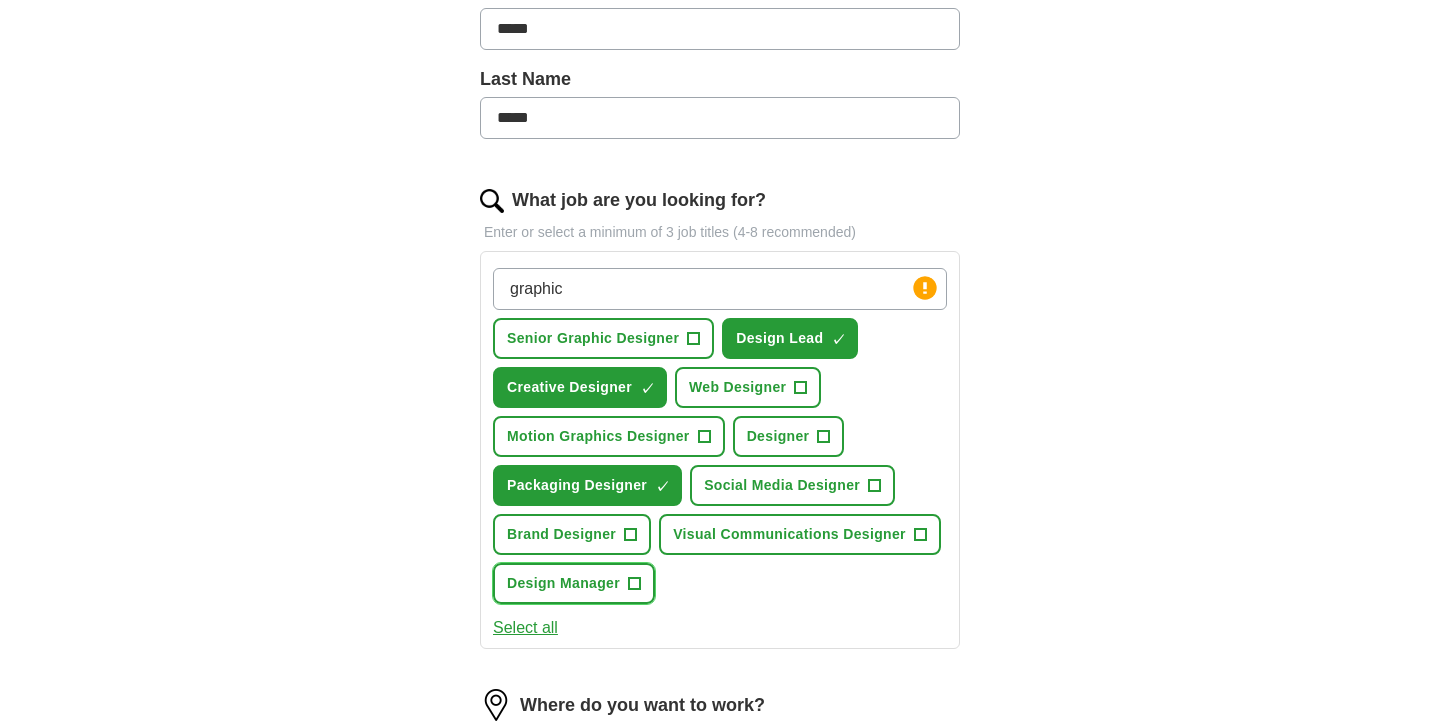click on "+" at bounding box center (635, 584) 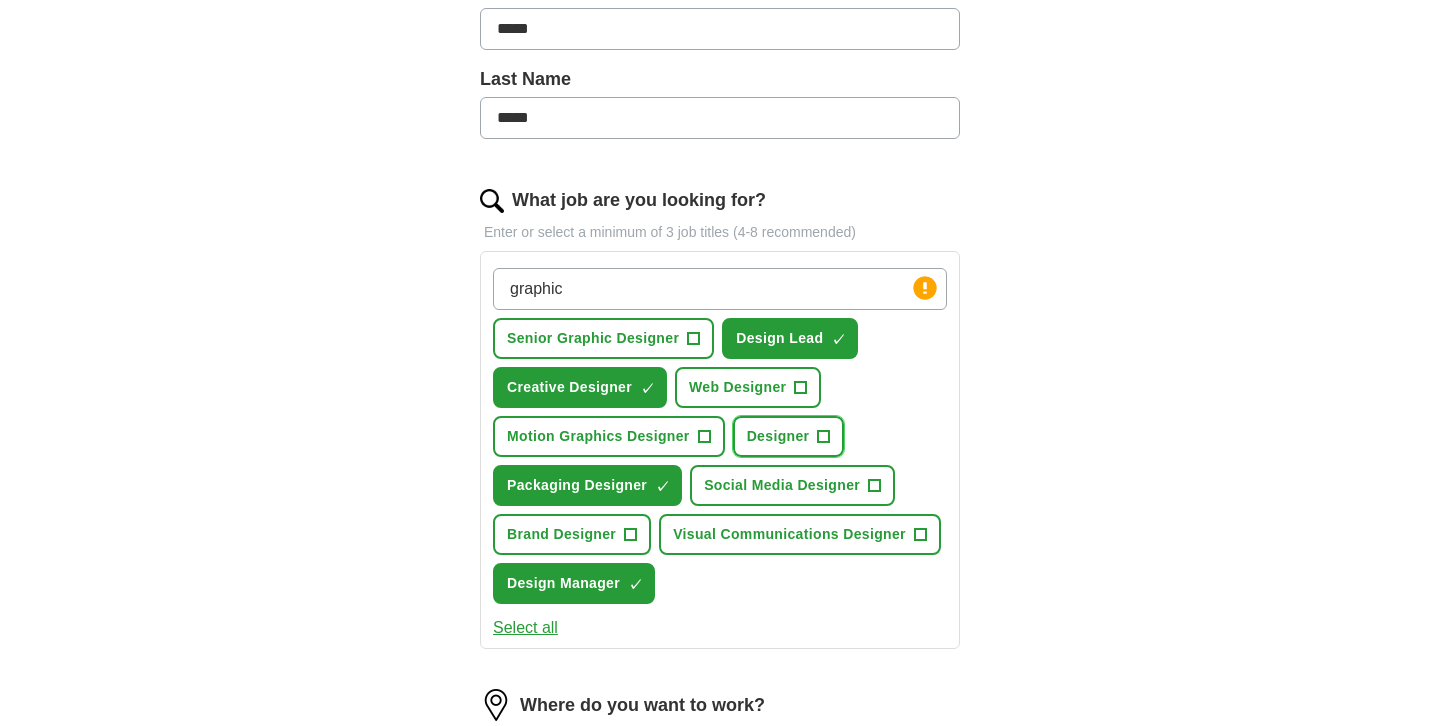 click on "Designer +" at bounding box center (789, 436) 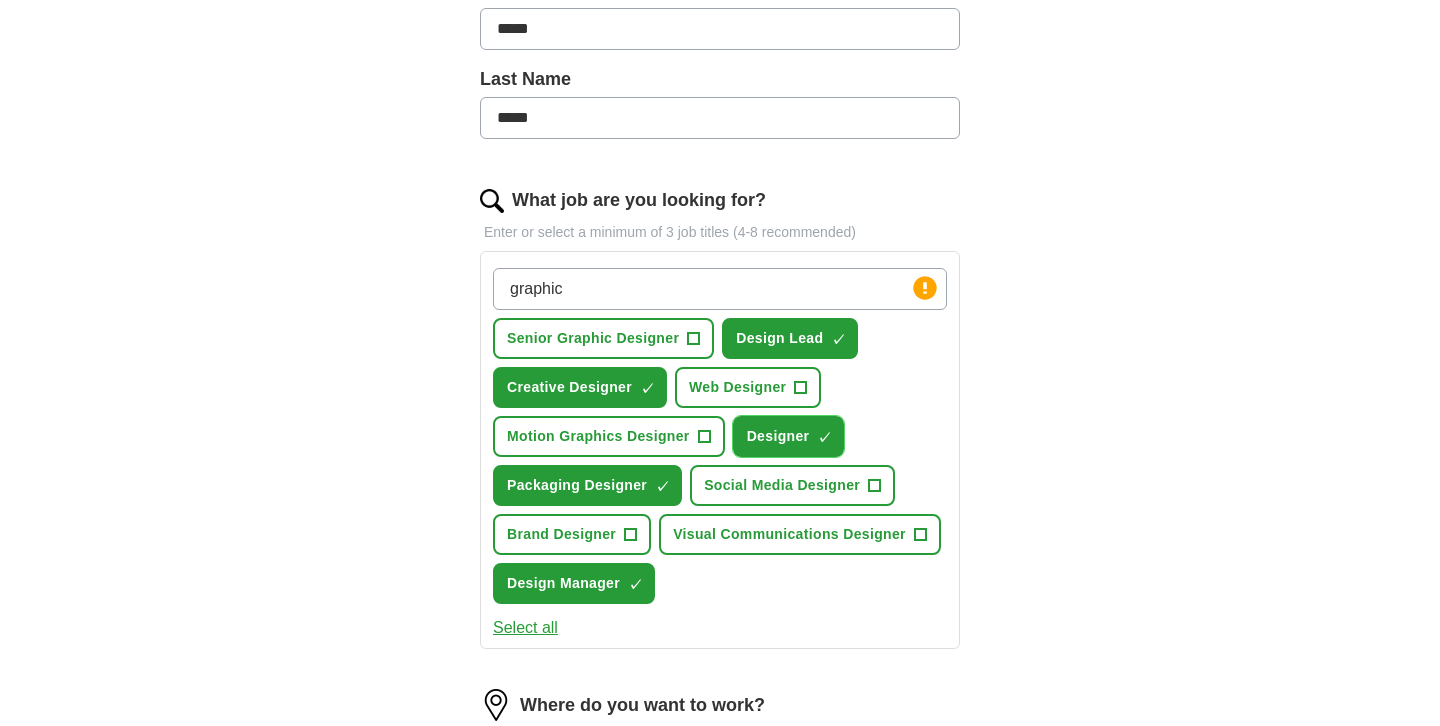 click on "×" at bounding box center (0, 0) 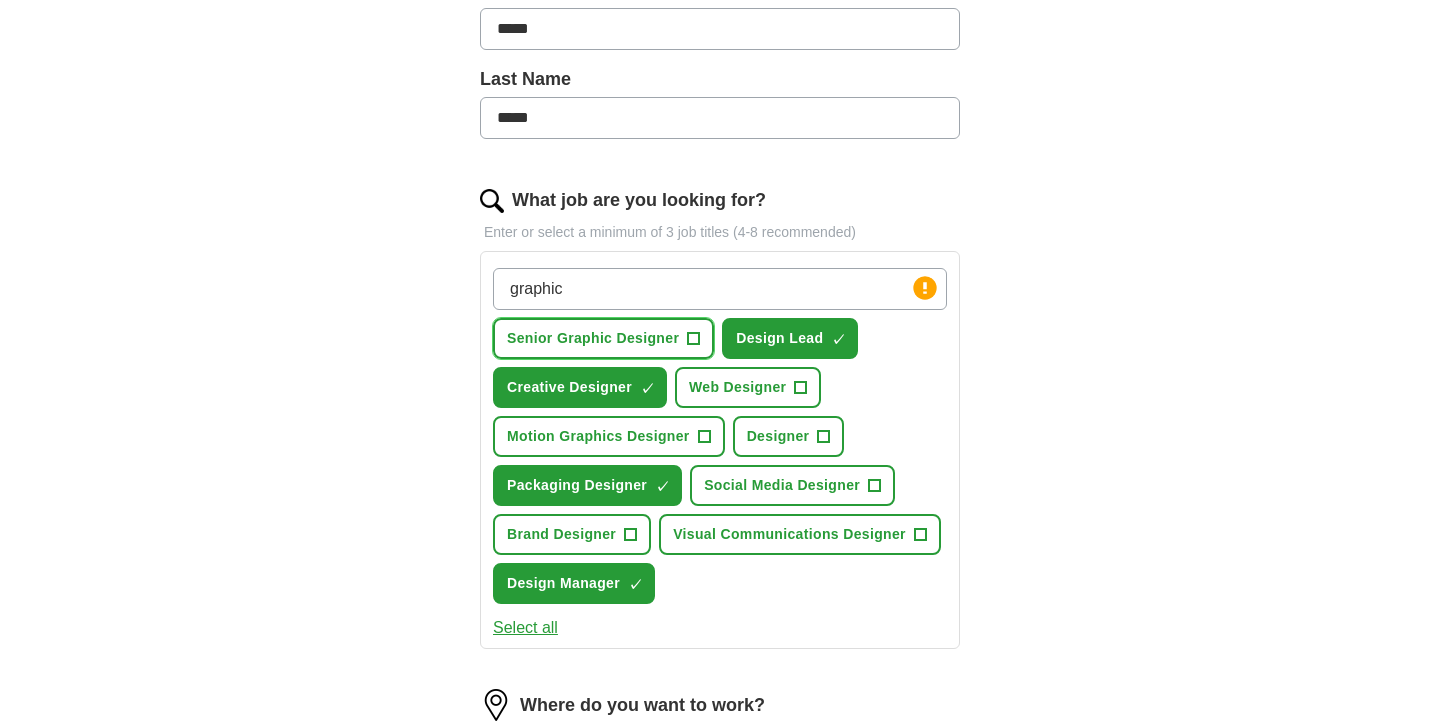 click on "Senior Graphic Designer" at bounding box center (593, 338) 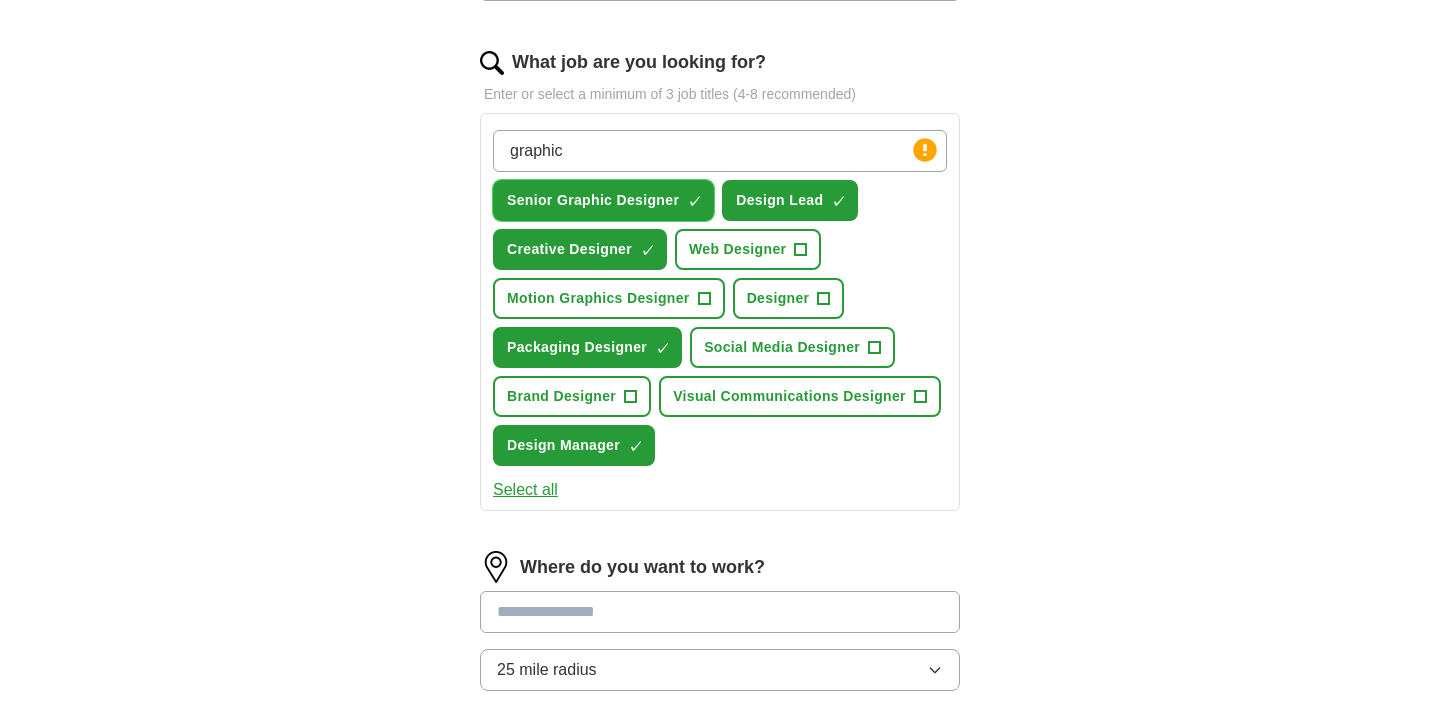 scroll, scrollTop: 659, scrollLeft: 0, axis: vertical 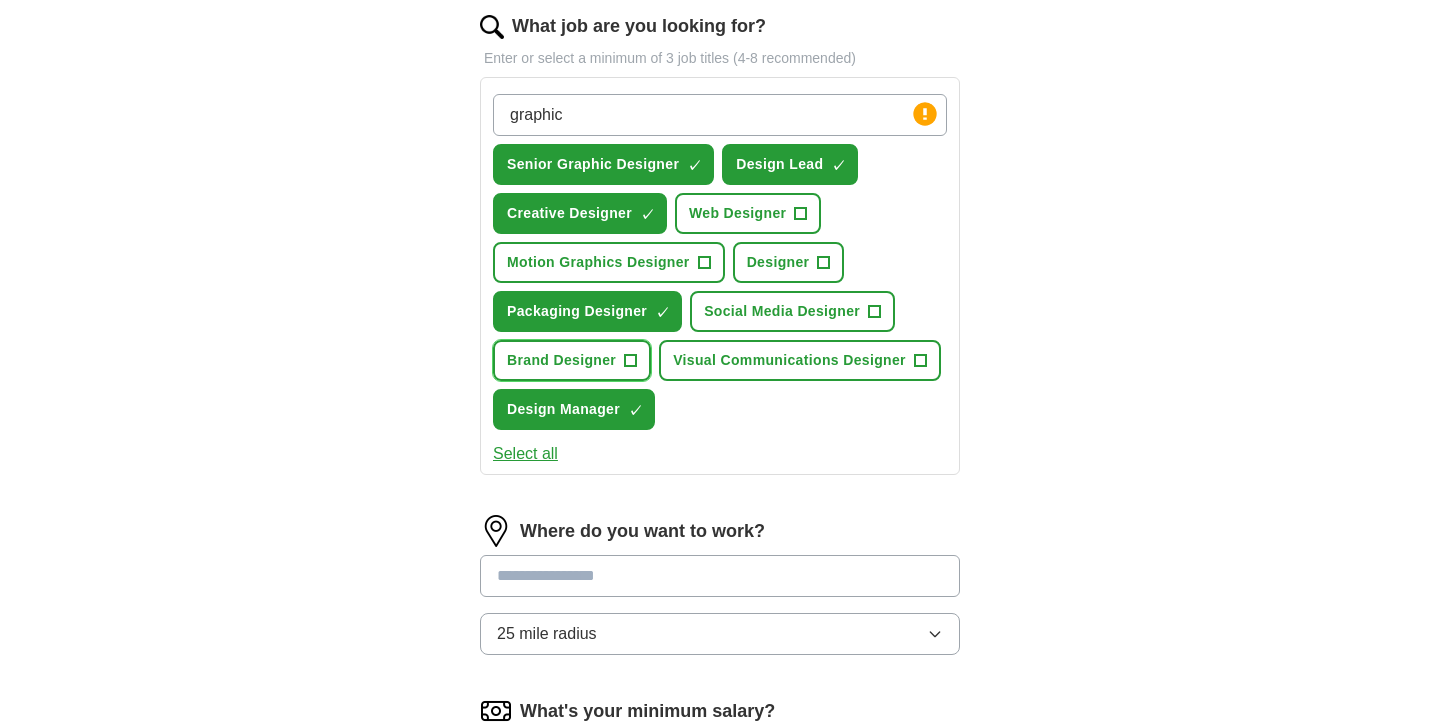 click on "Brand Designer +" at bounding box center (572, 360) 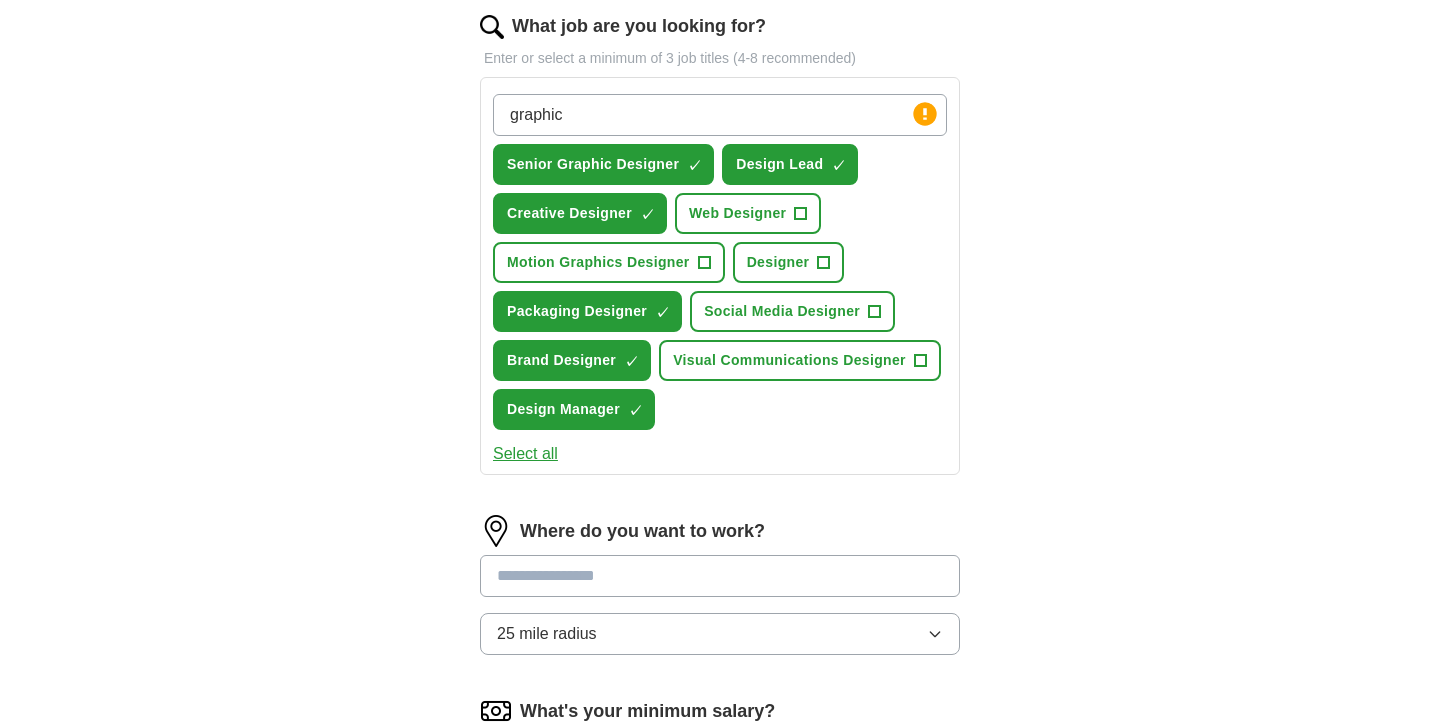 click at bounding box center [720, 576] 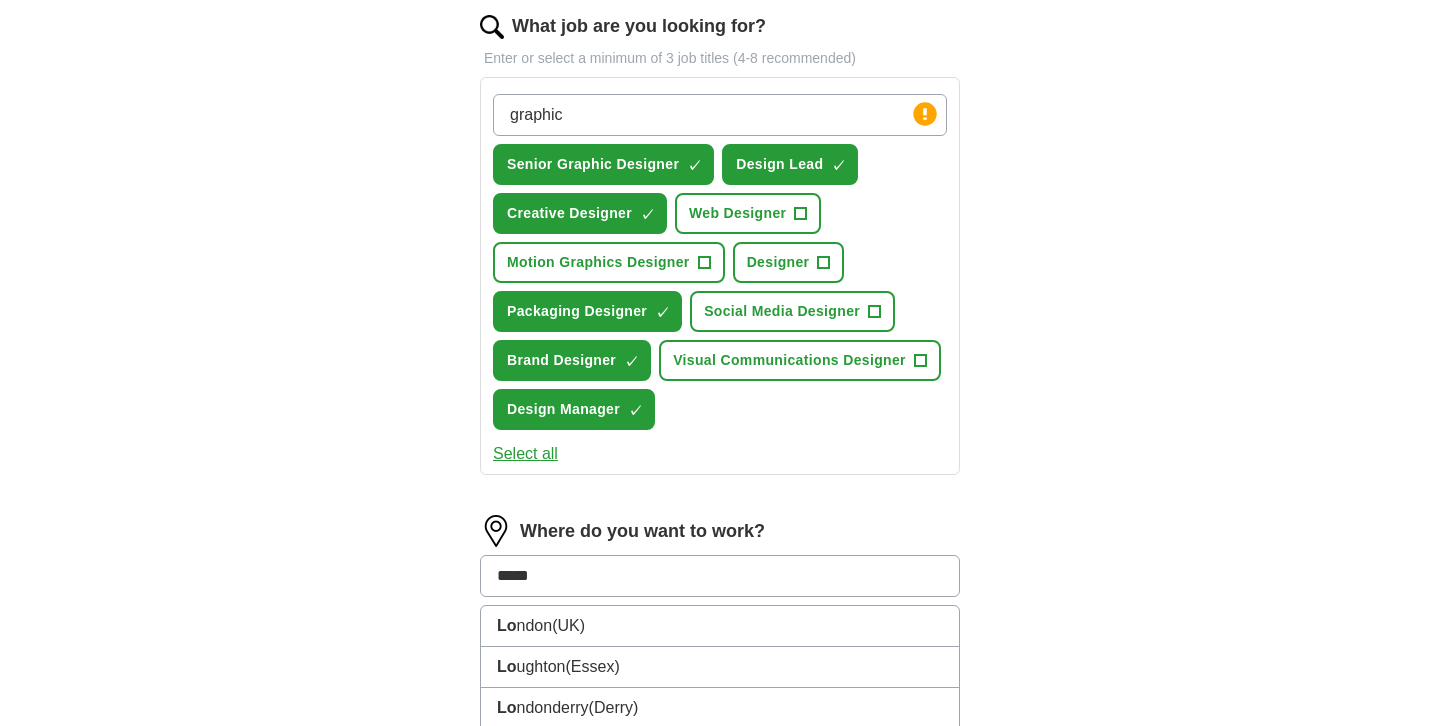 type on "******" 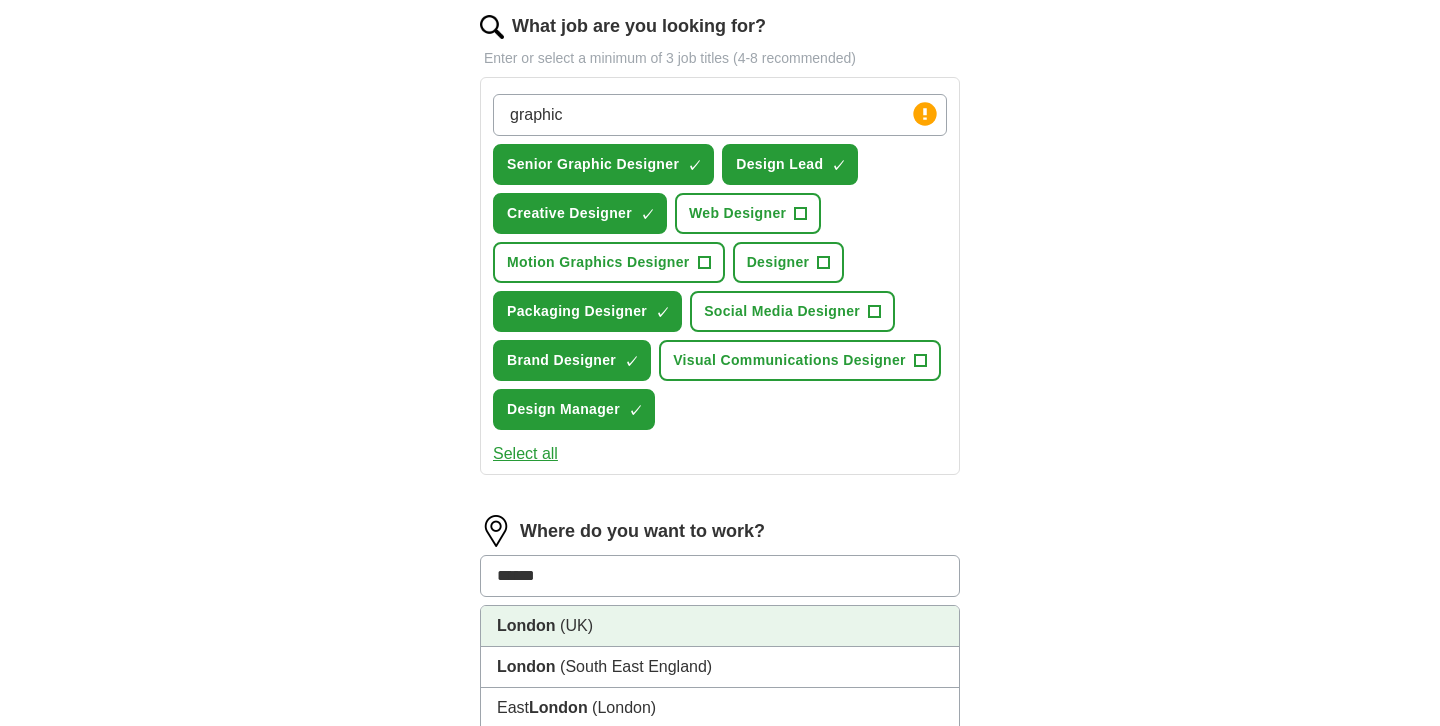 click on "(UK)" at bounding box center [576, 625] 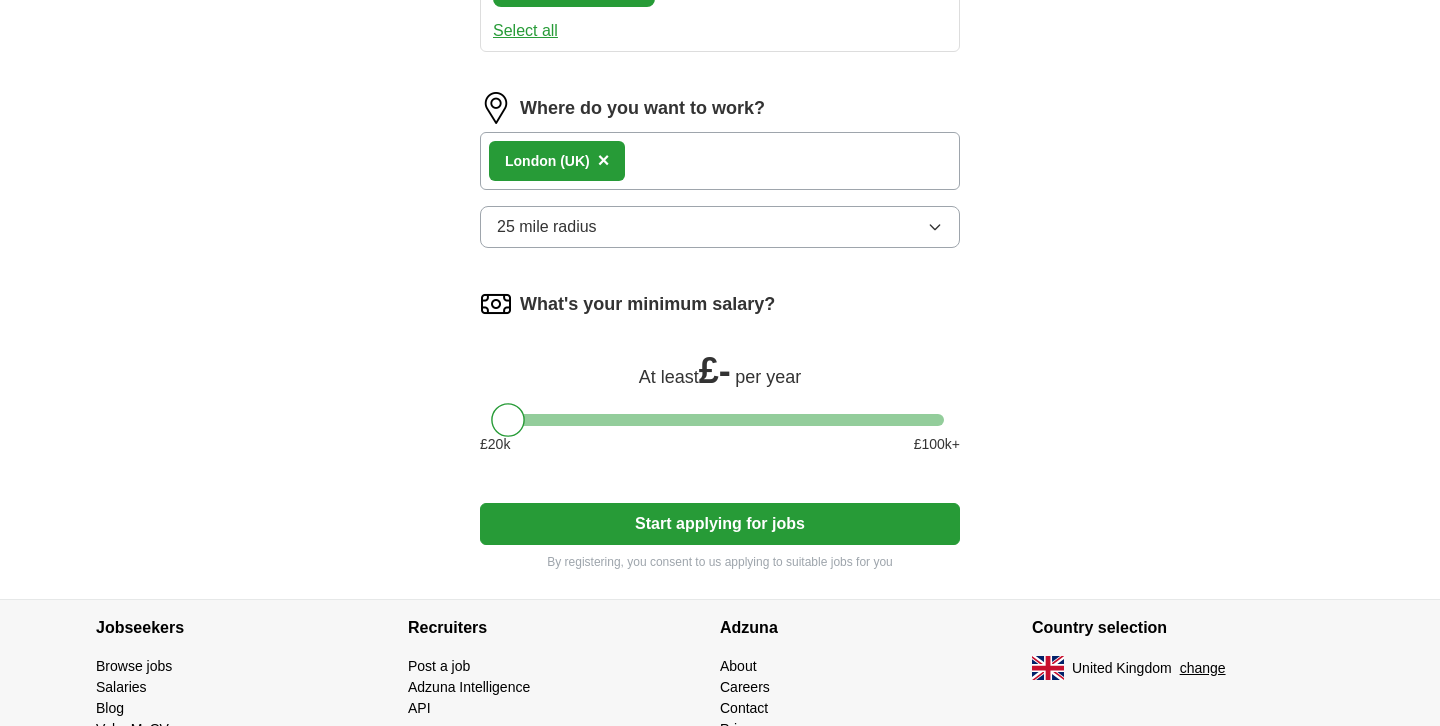 scroll, scrollTop: 1085, scrollLeft: 0, axis: vertical 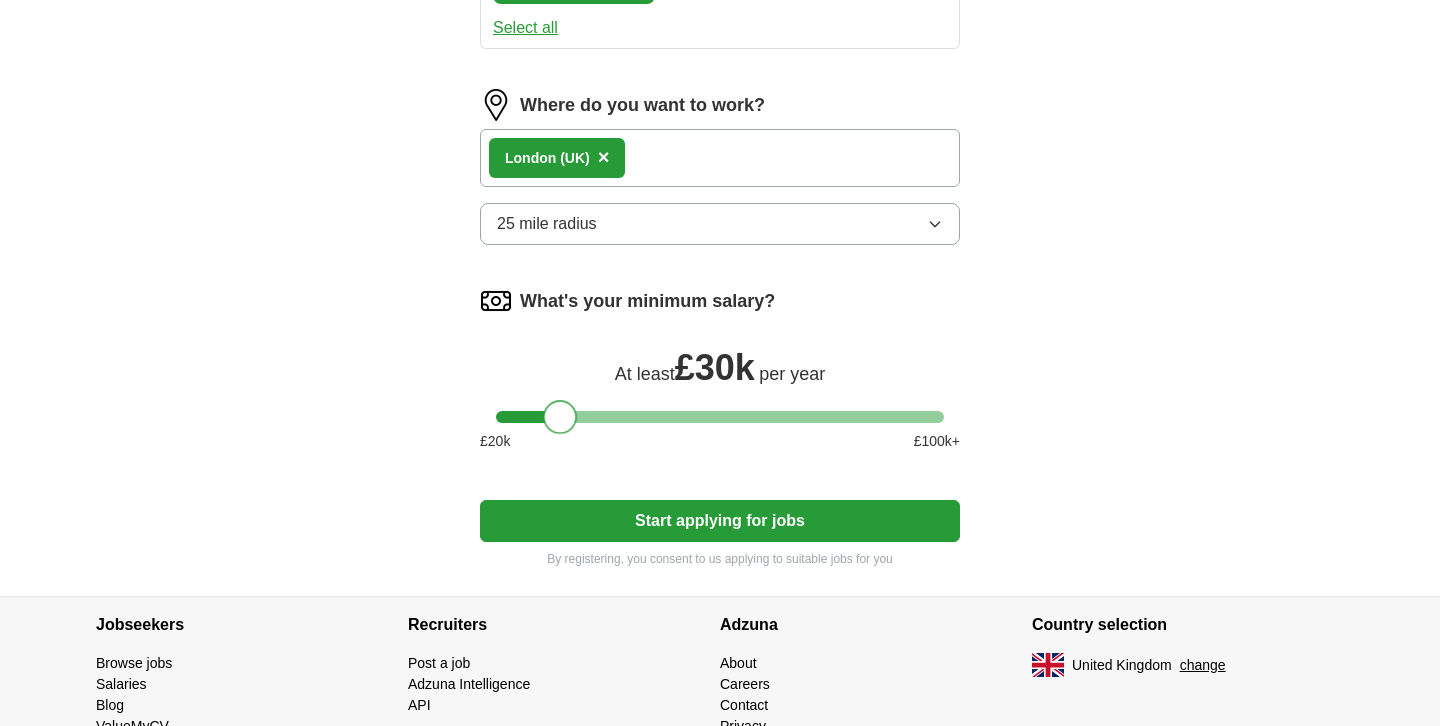drag, startPoint x: 514, startPoint y: 411, endPoint x: 564, endPoint y: 411, distance: 50 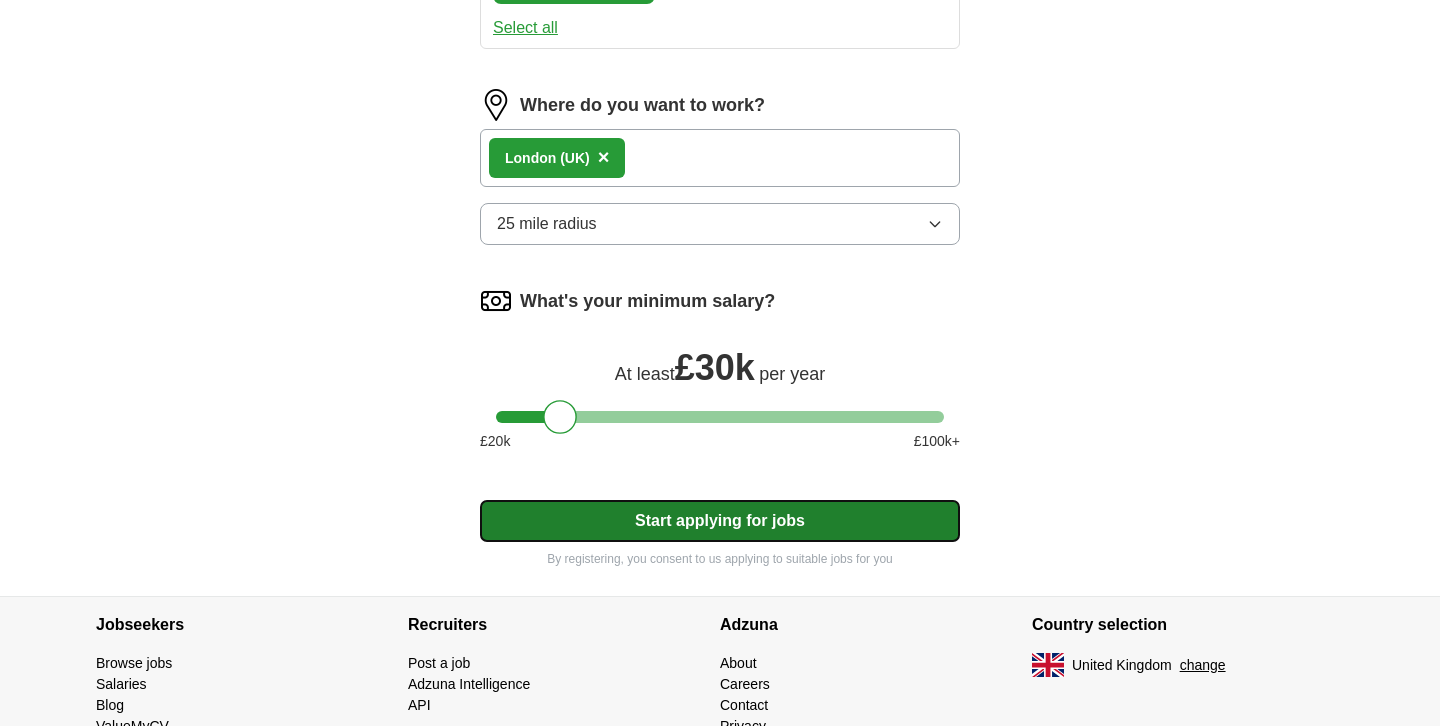 click on "Start applying for jobs" at bounding box center (720, 521) 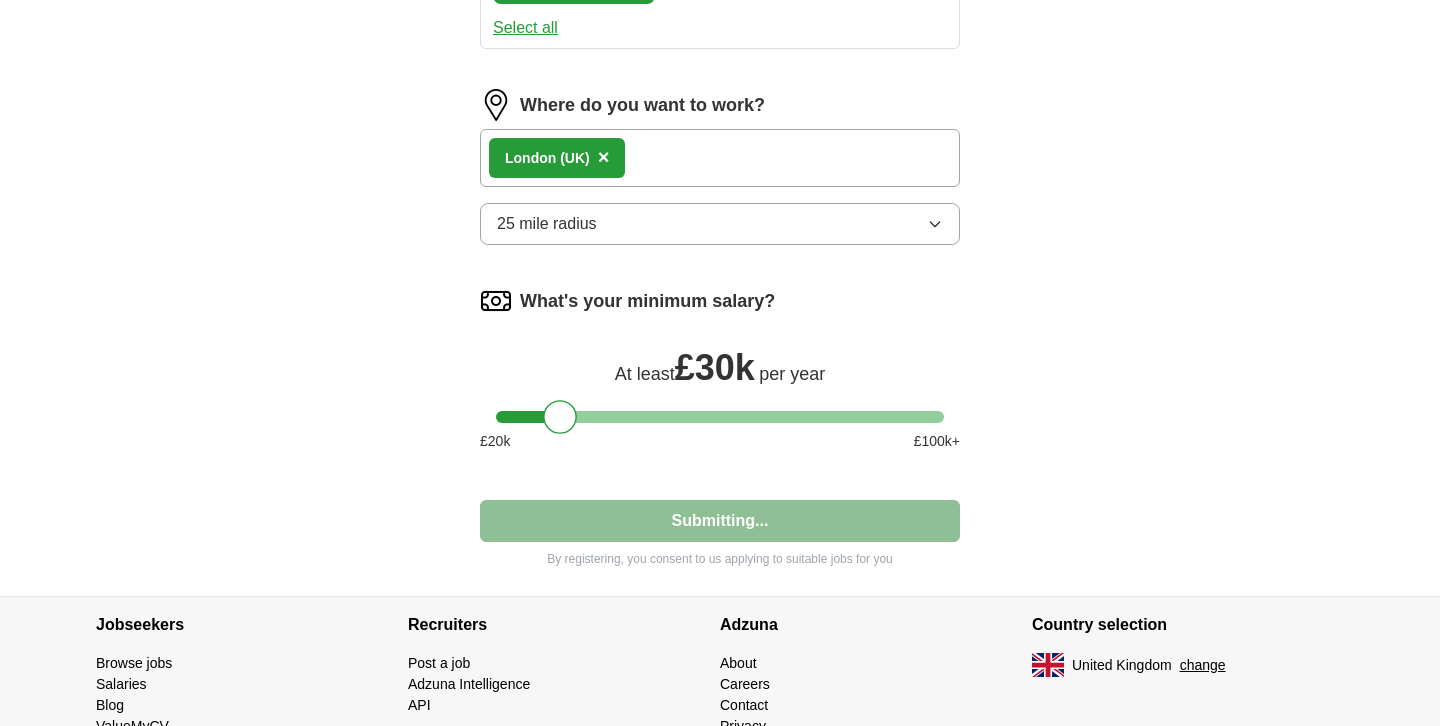 select on "**" 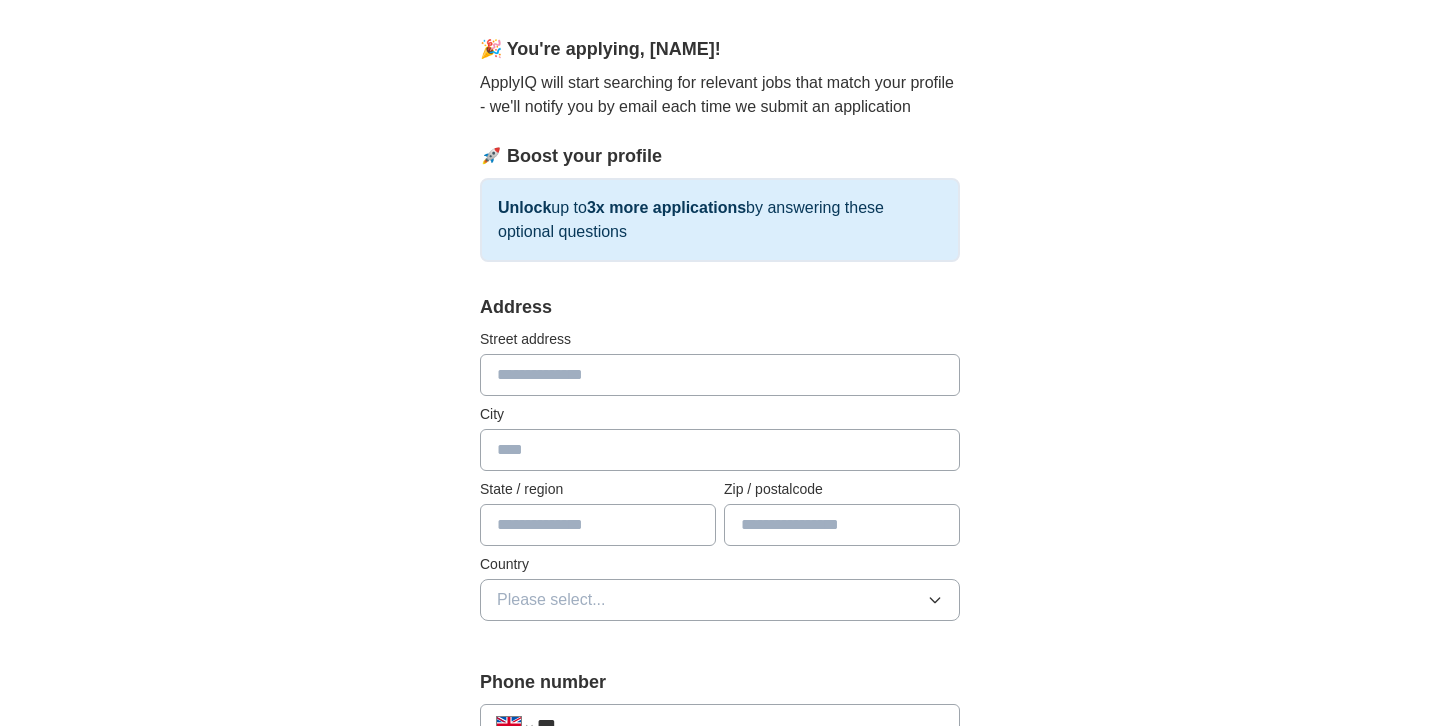 scroll, scrollTop: 159, scrollLeft: 0, axis: vertical 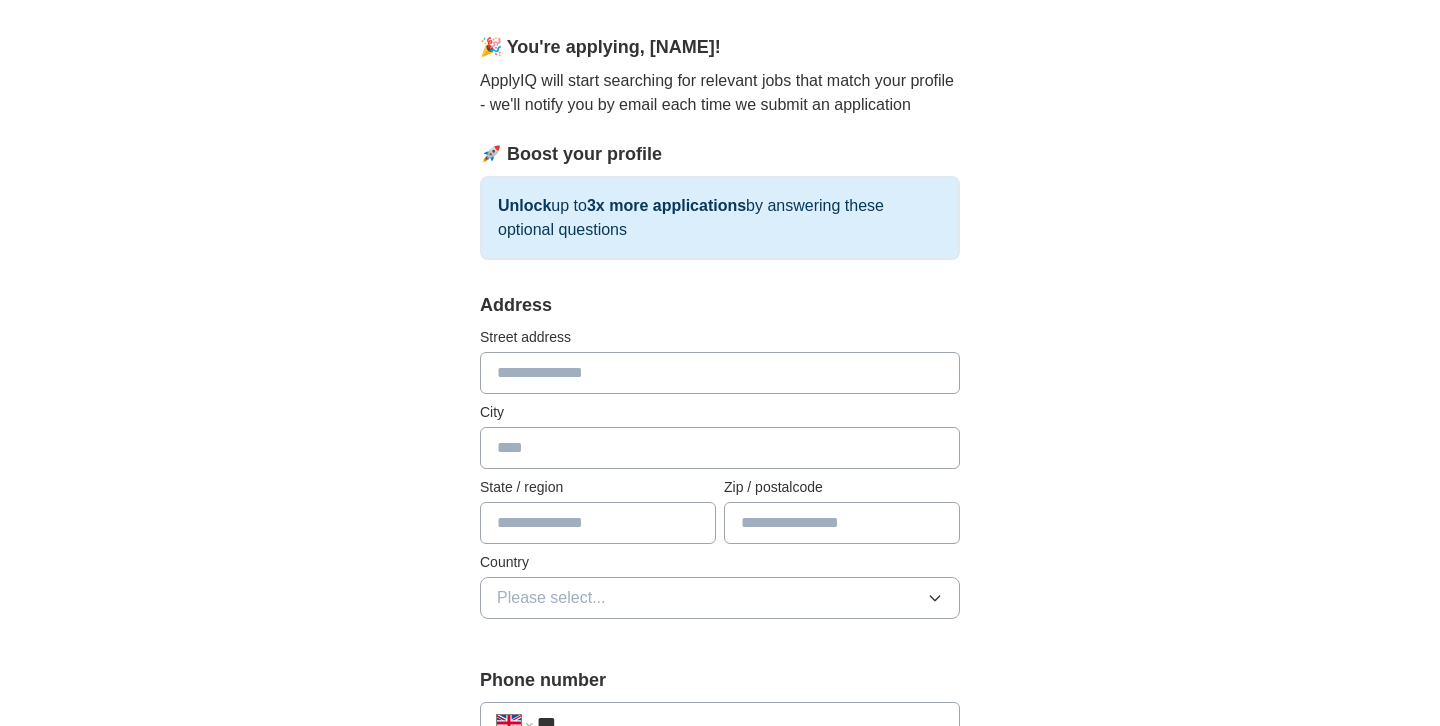 click at bounding box center [720, 373] 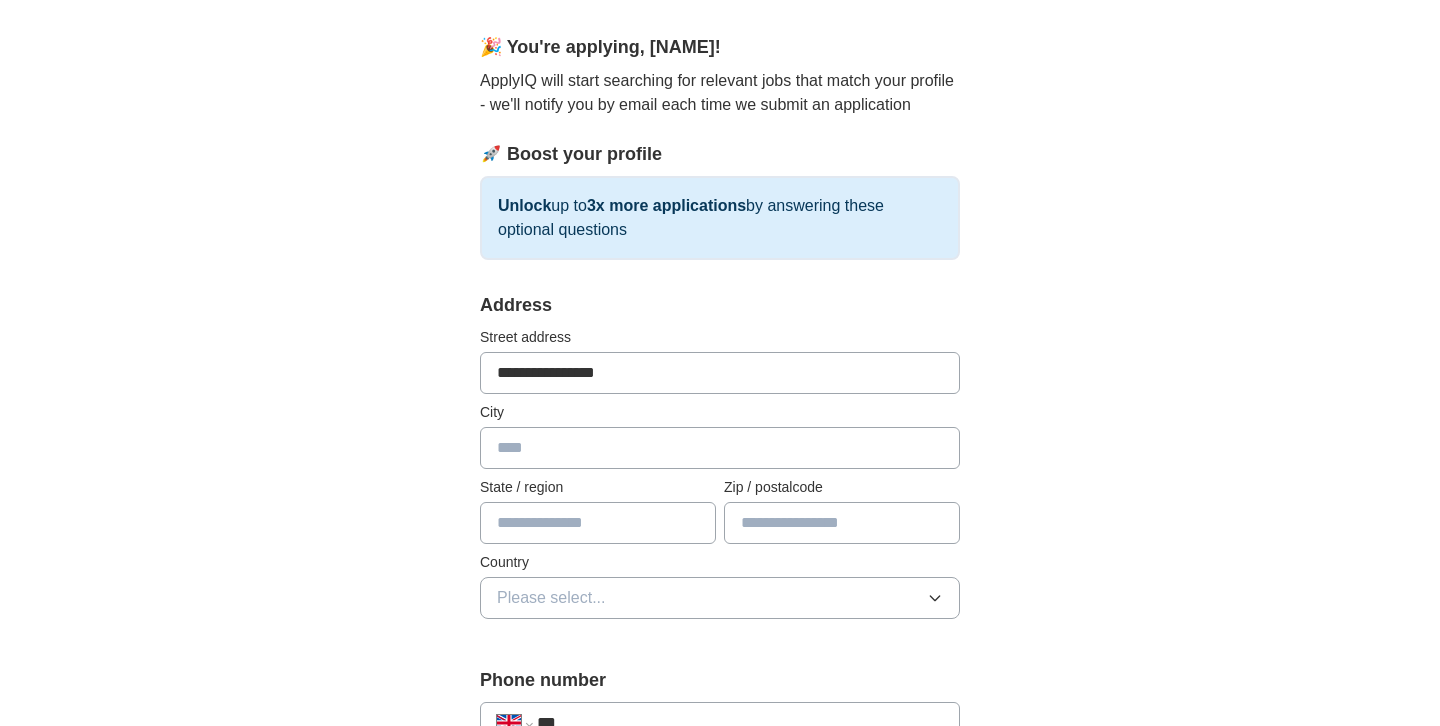 type on "******" 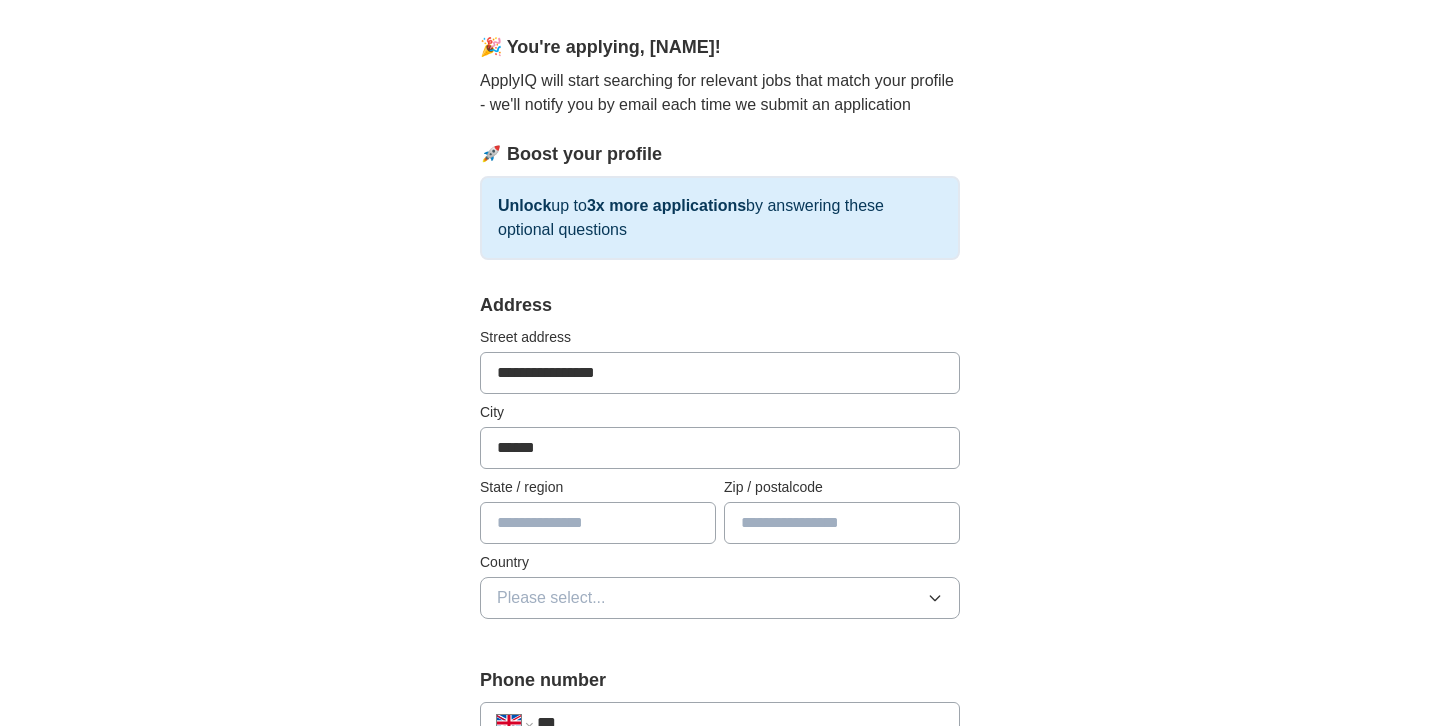 type on "******" 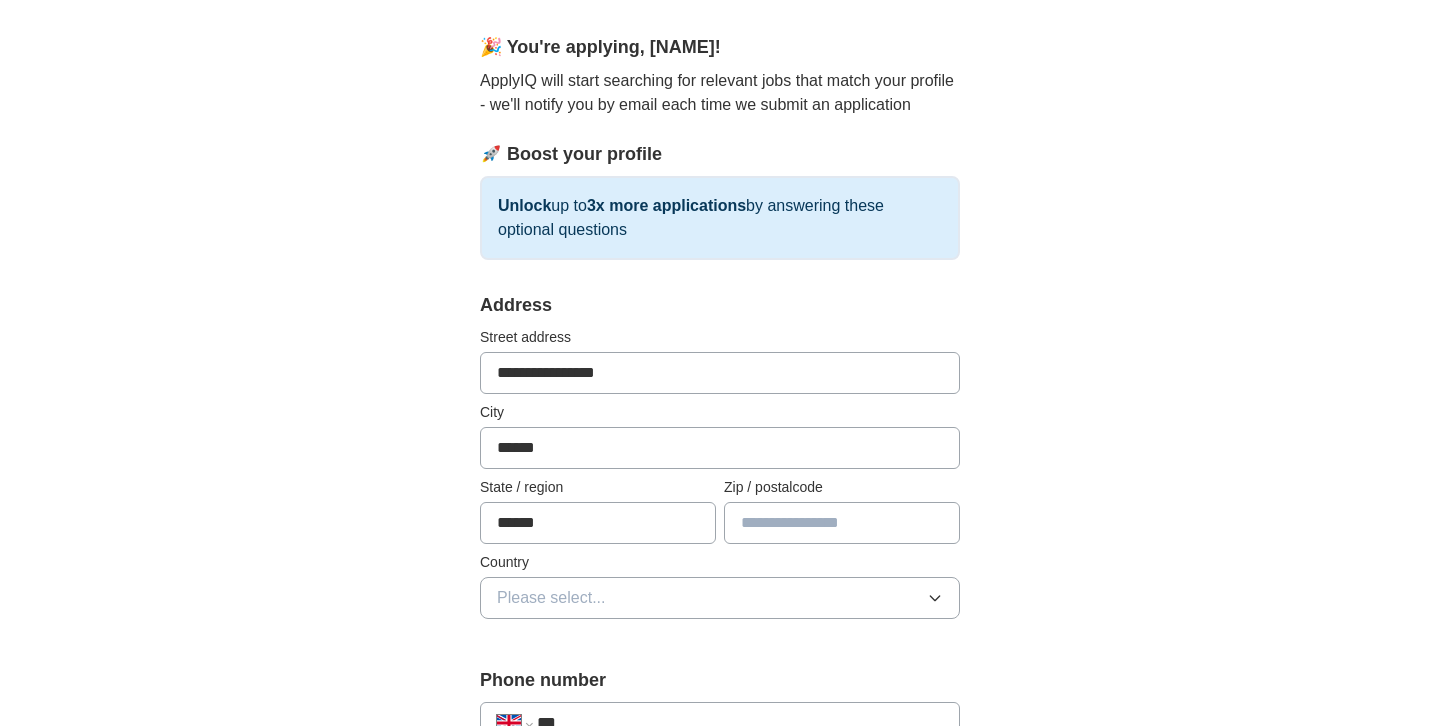 type on "********" 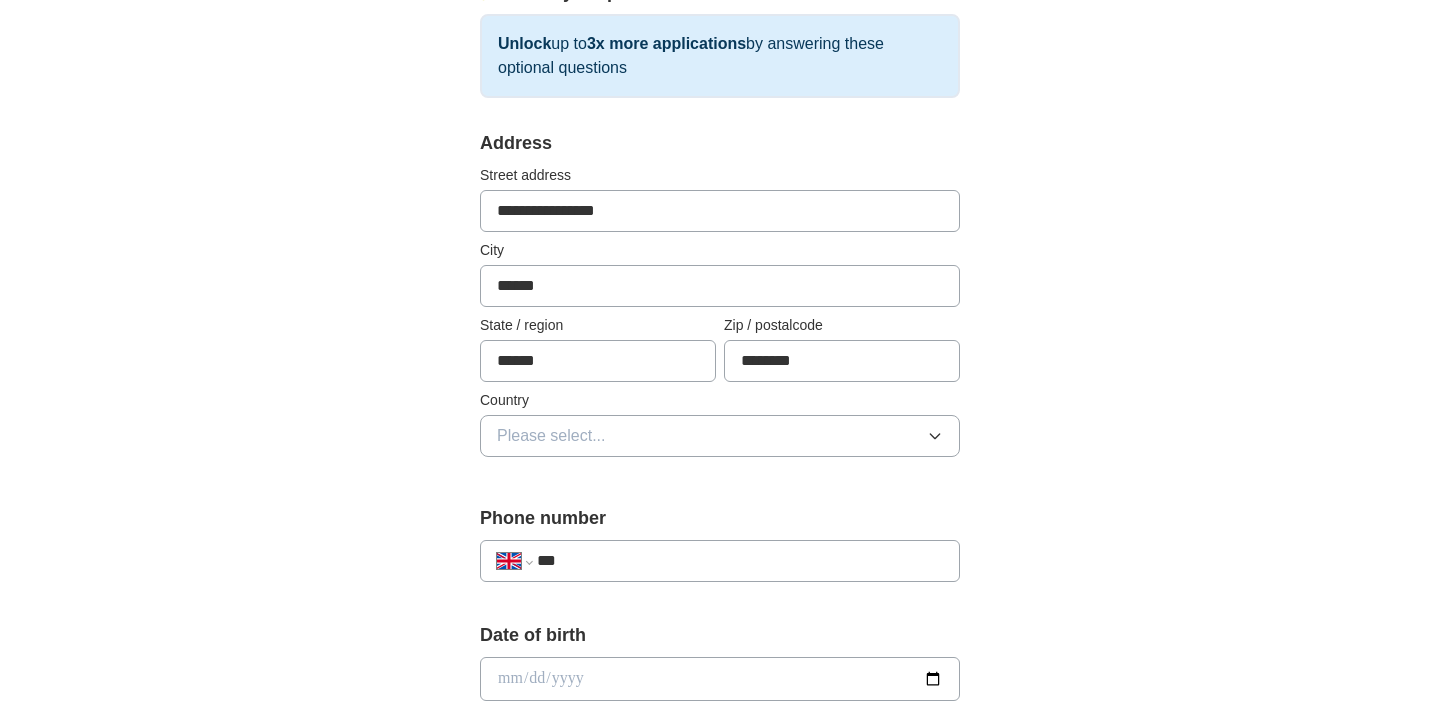 scroll, scrollTop: 330, scrollLeft: 0, axis: vertical 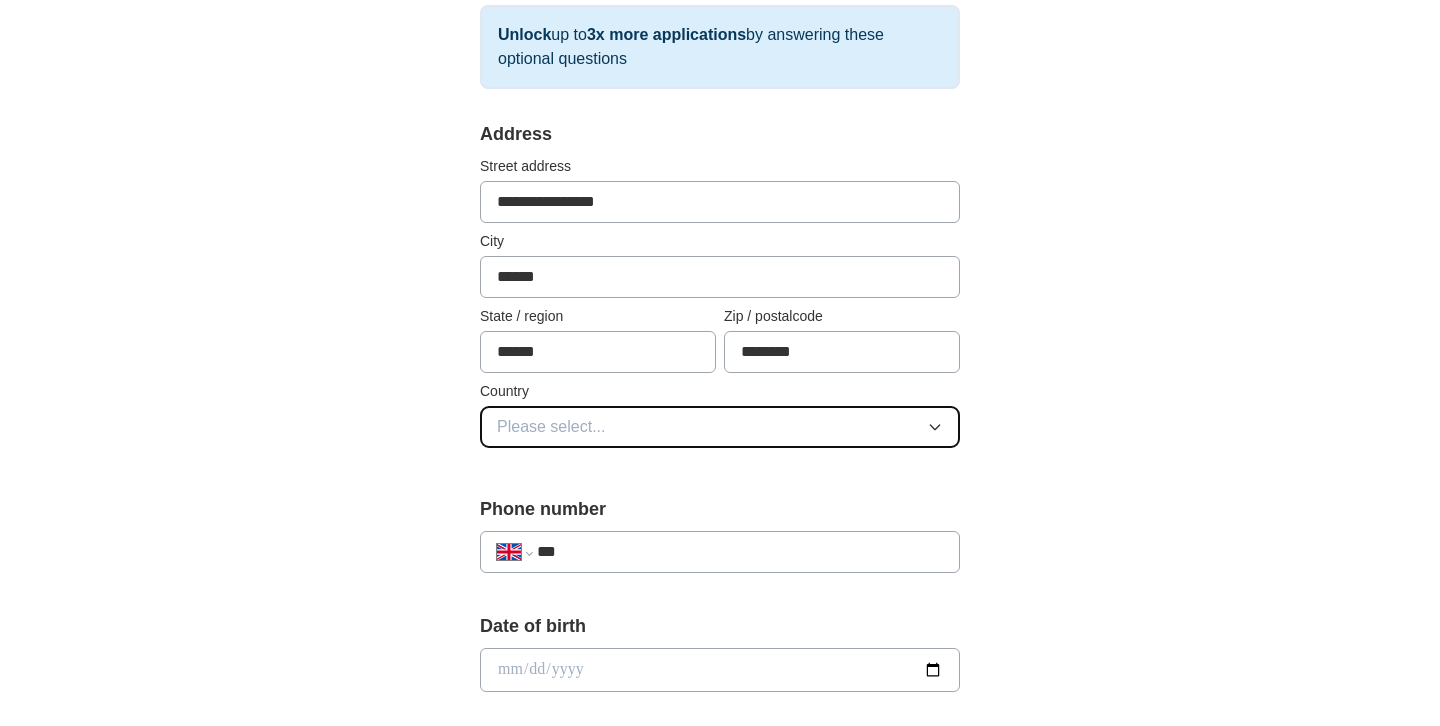 click on "Please select..." at bounding box center (551, 427) 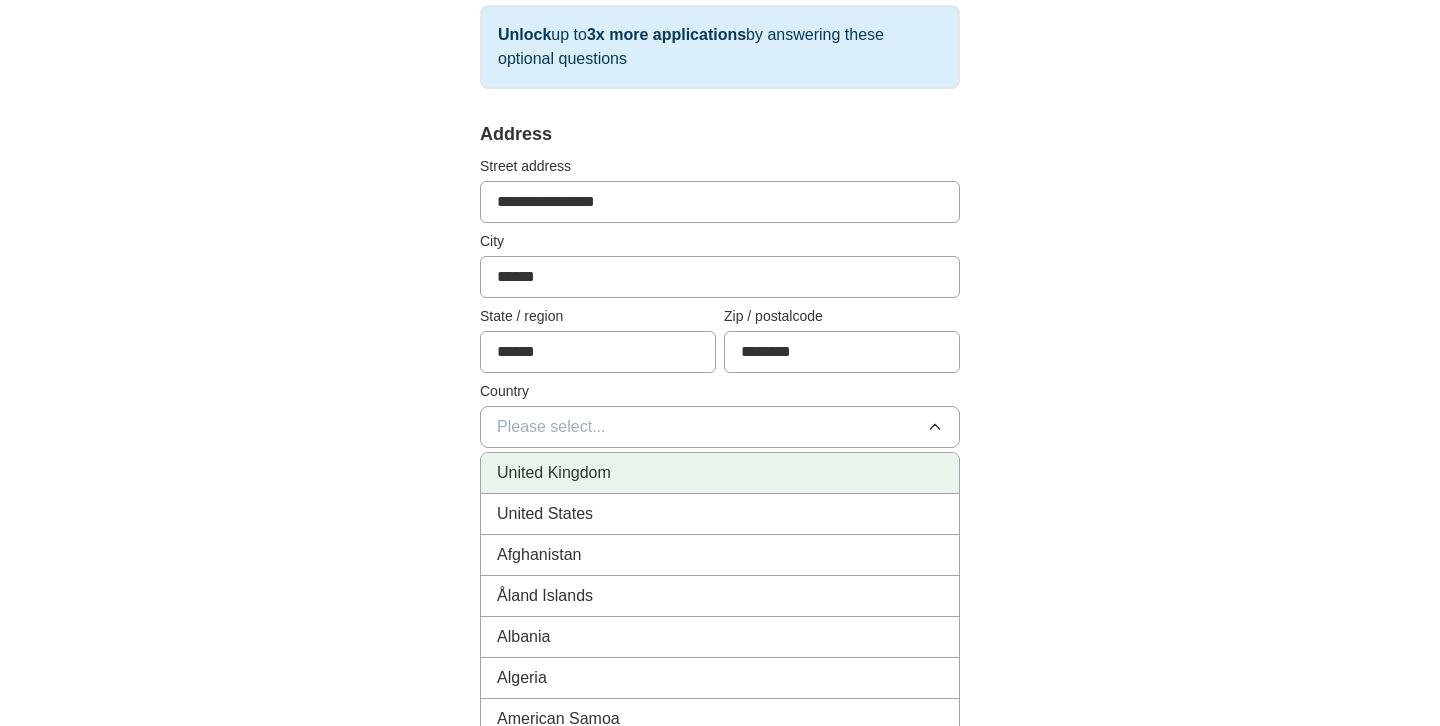 click on "United Kingdom" at bounding box center (554, 473) 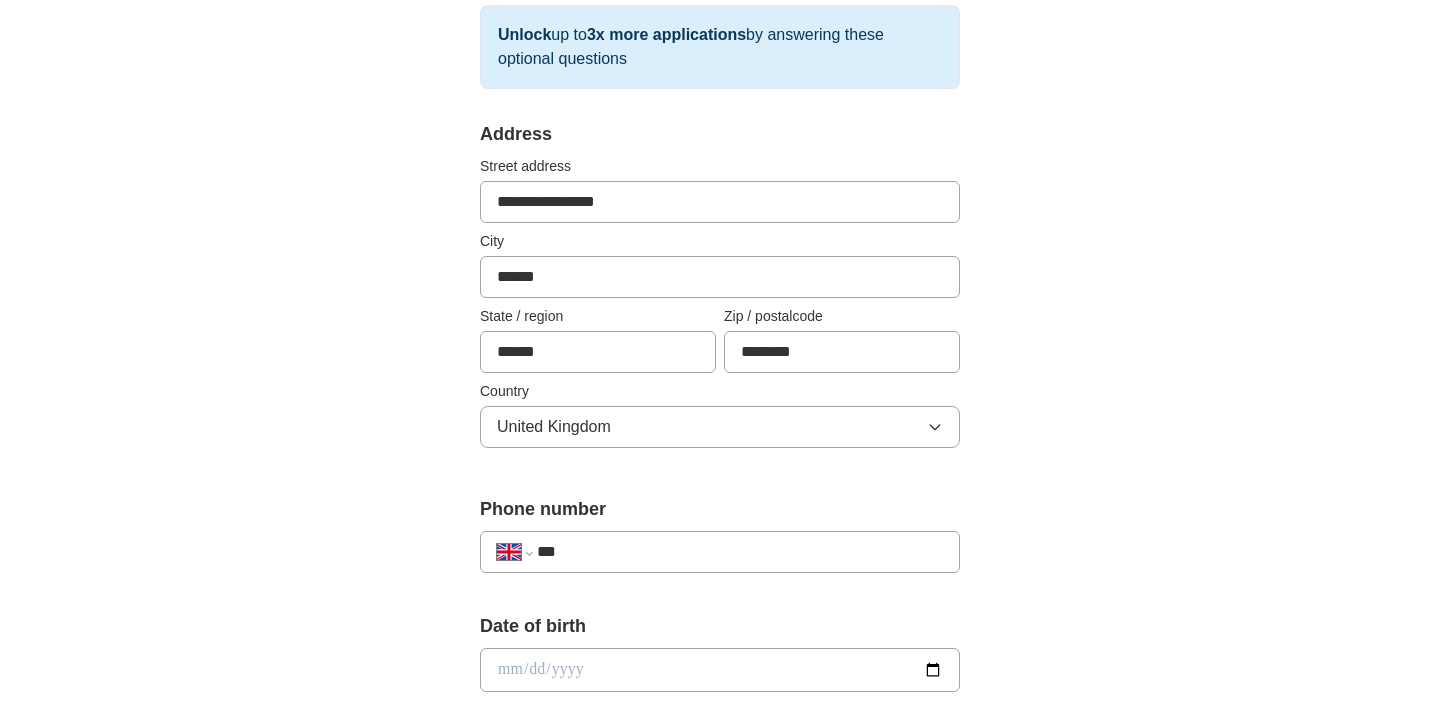 click on "***" at bounding box center (740, 552) 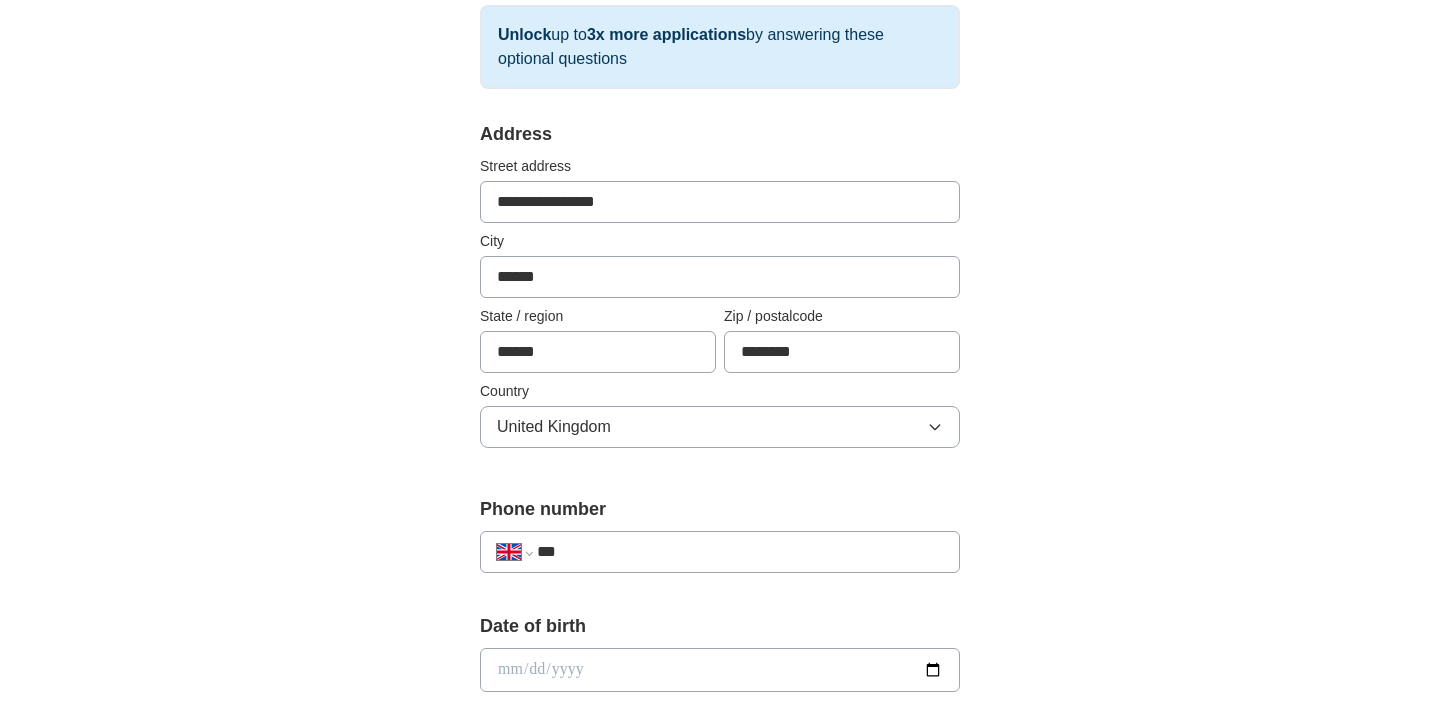 type on "**********" 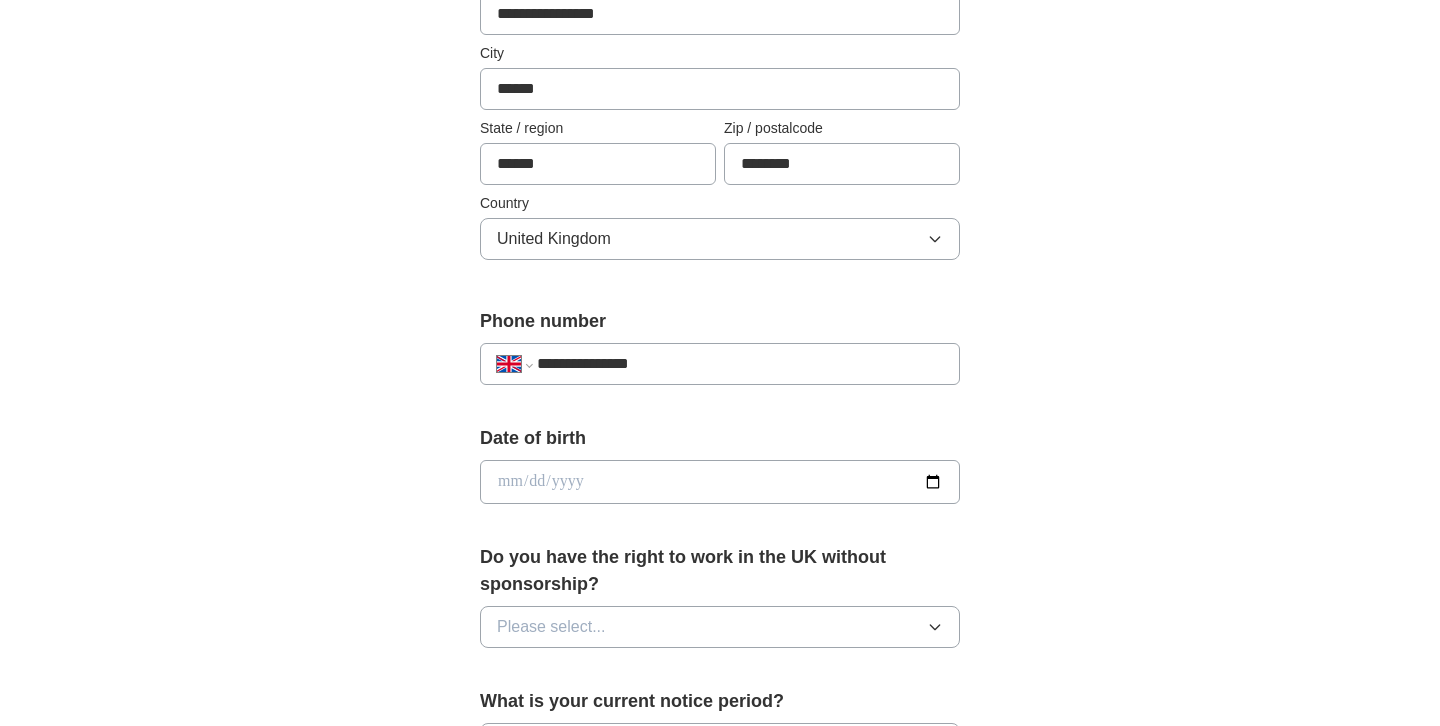 scroll, scrollTop: 526, scrollLeft: 0, axis: vertical 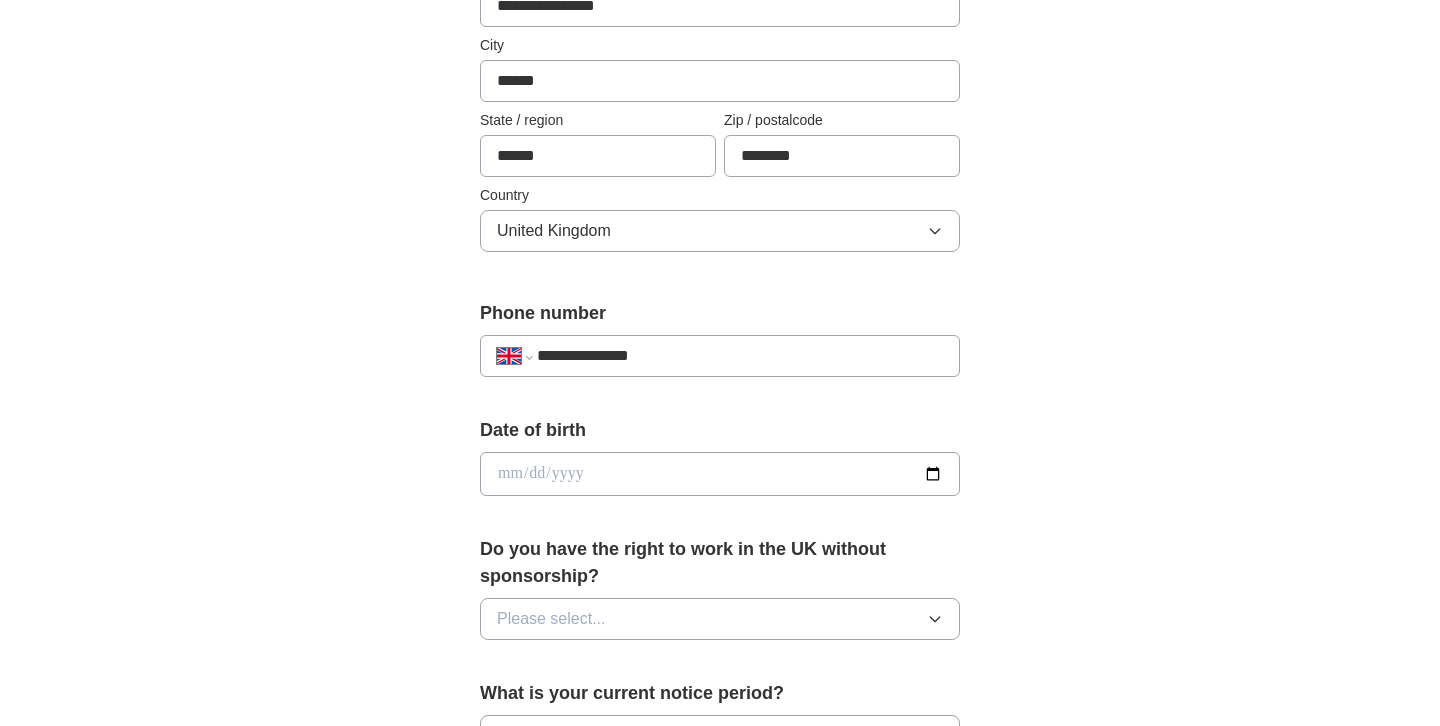 click at bounding box center [720, 474] 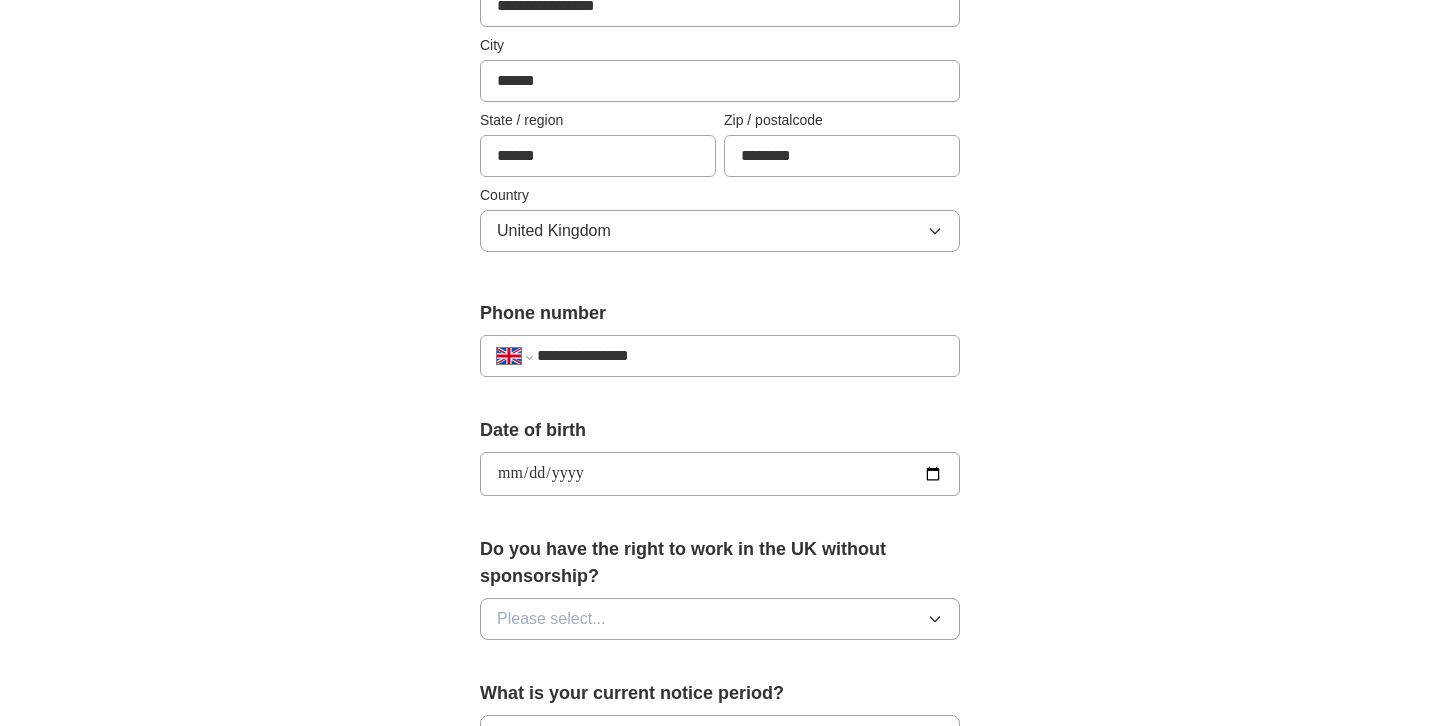 type on "**********" 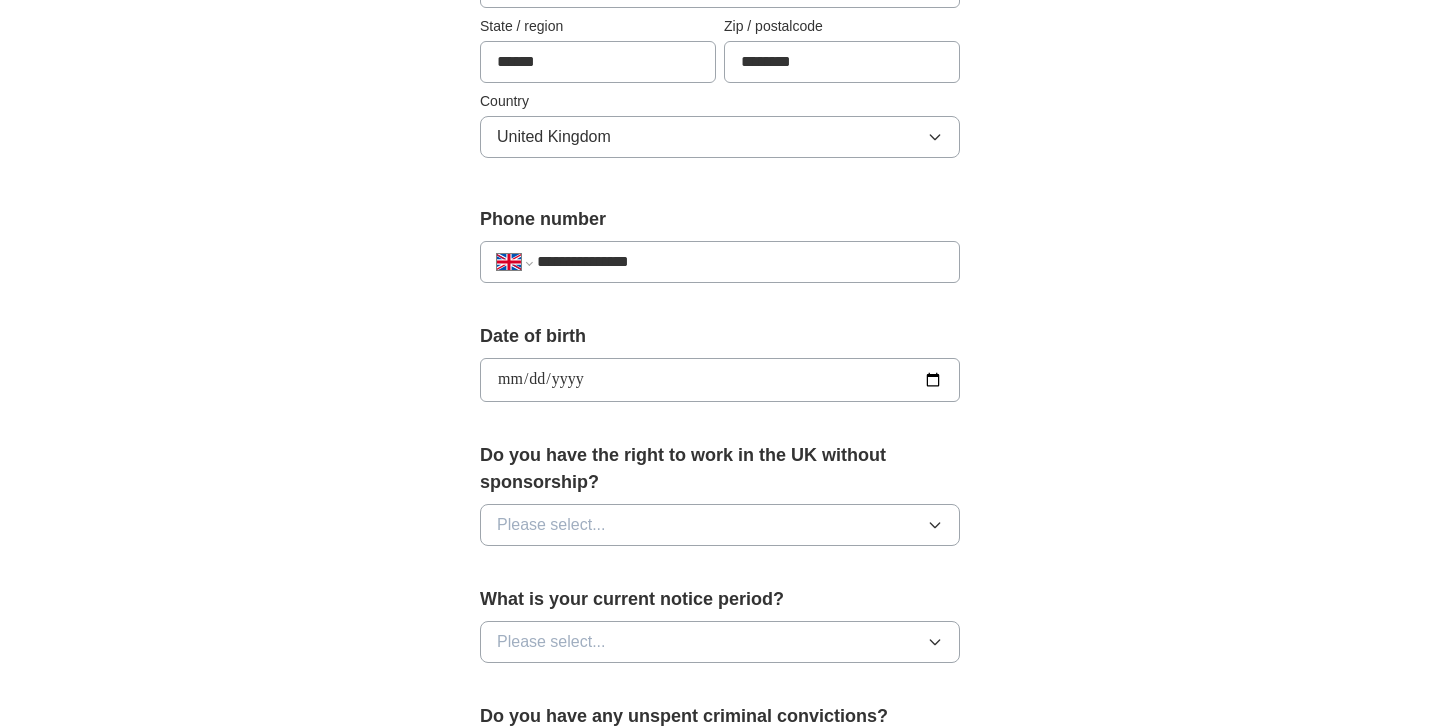 scroll, scrollTop: 621, scrollLeft: 0, axis: vertical 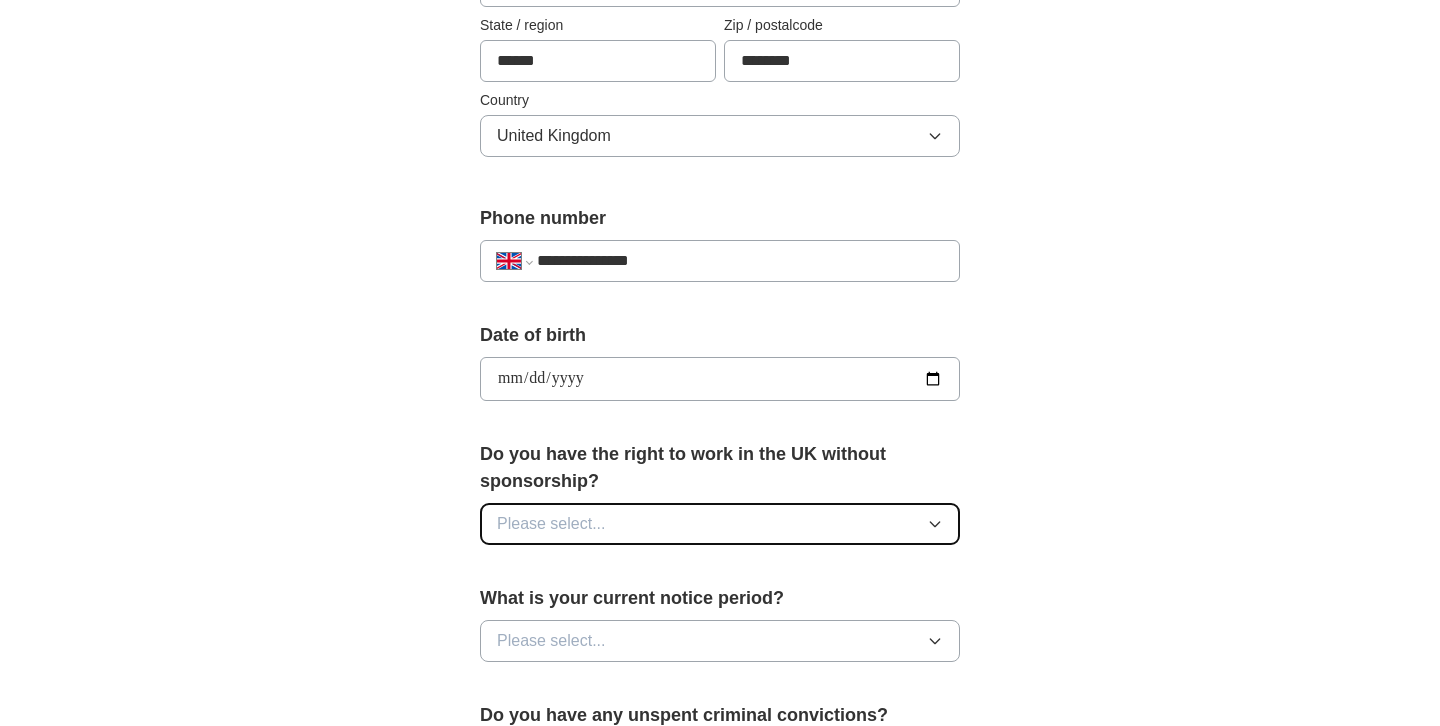 click on "Please select..." at bounding box center (720, 524) 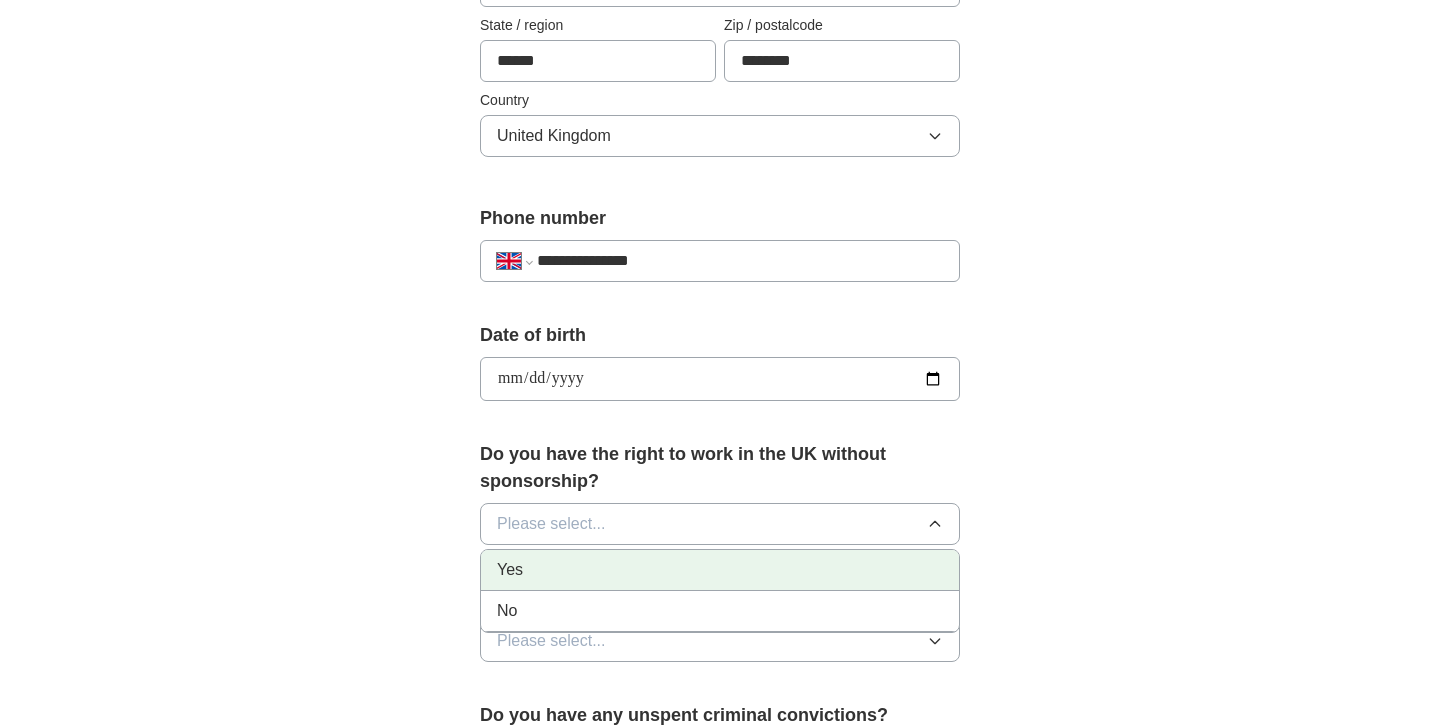 click on "Yes" at bounding box center (720, 570) 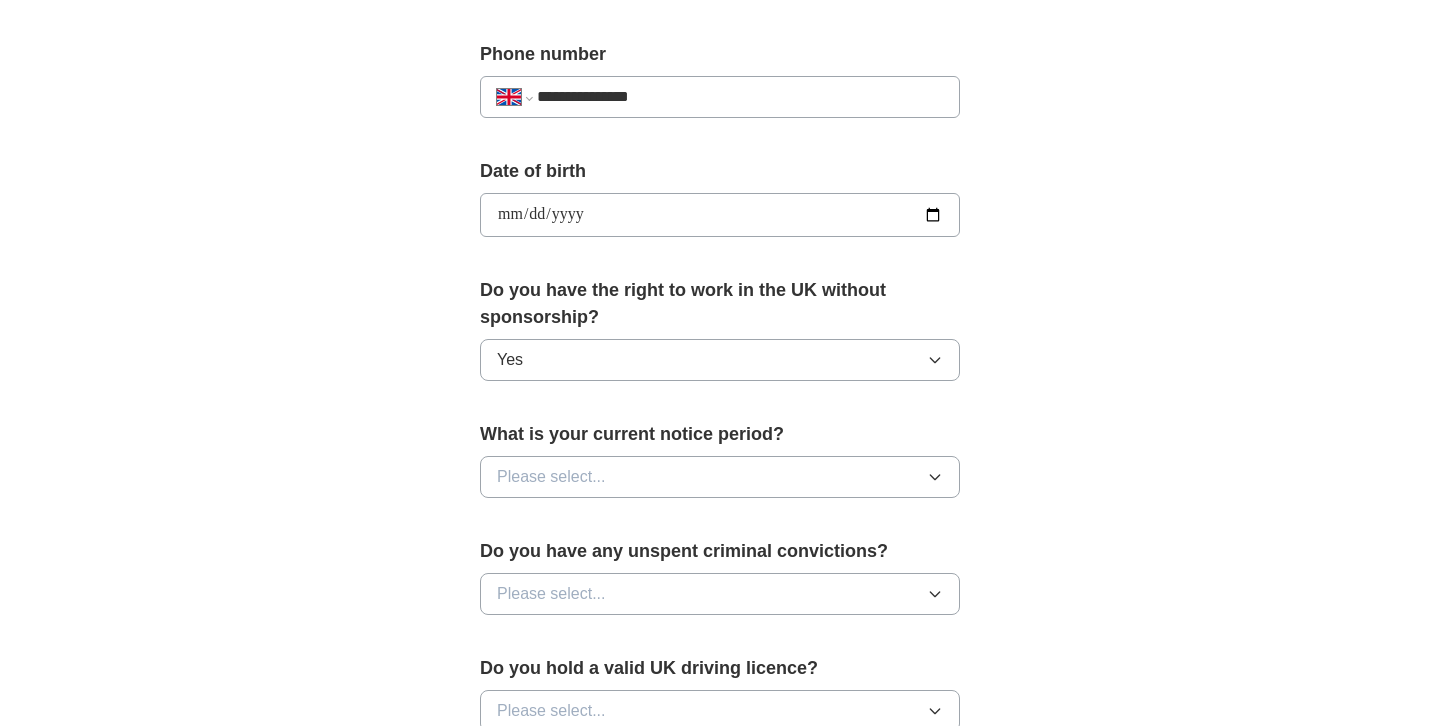 scroll, scrollTop: 786, scrollLeft: 0, axis: vertical 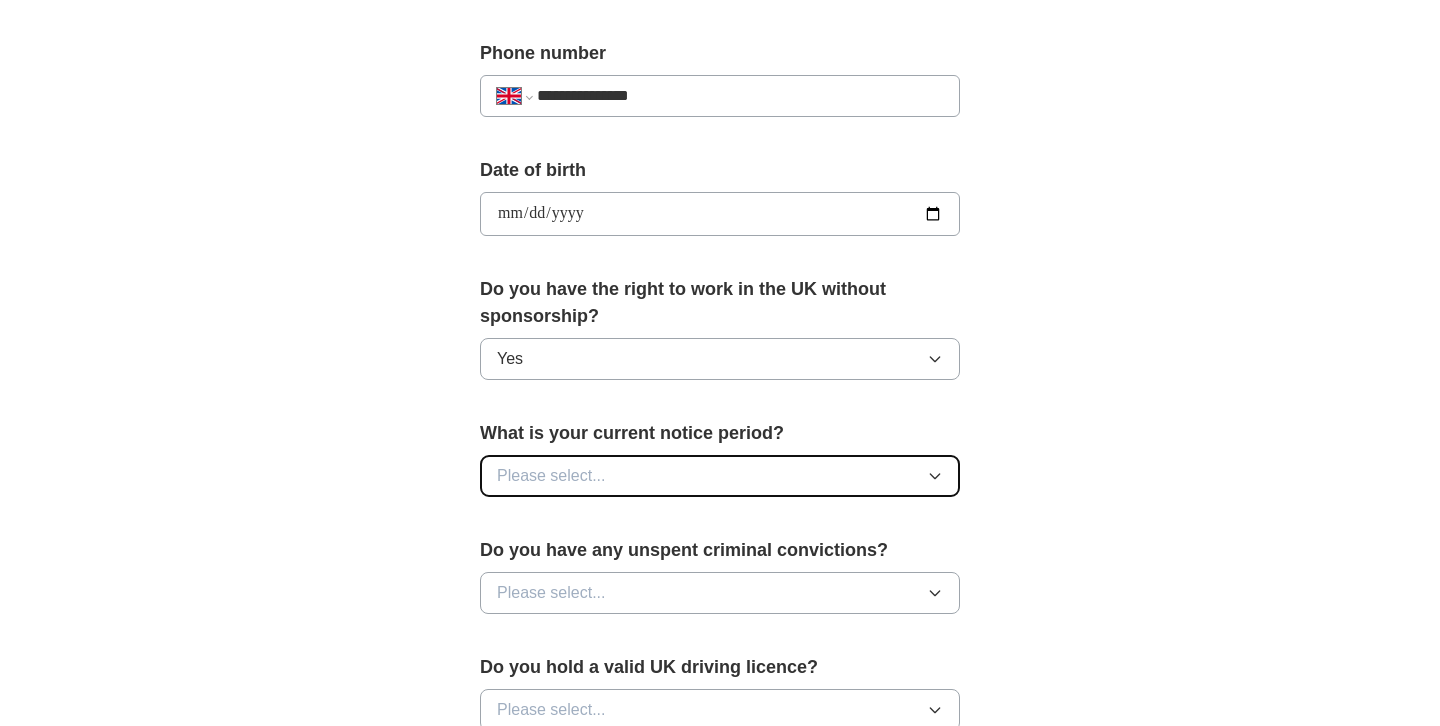 click on "Please select..." at bounding box center (720, 476) 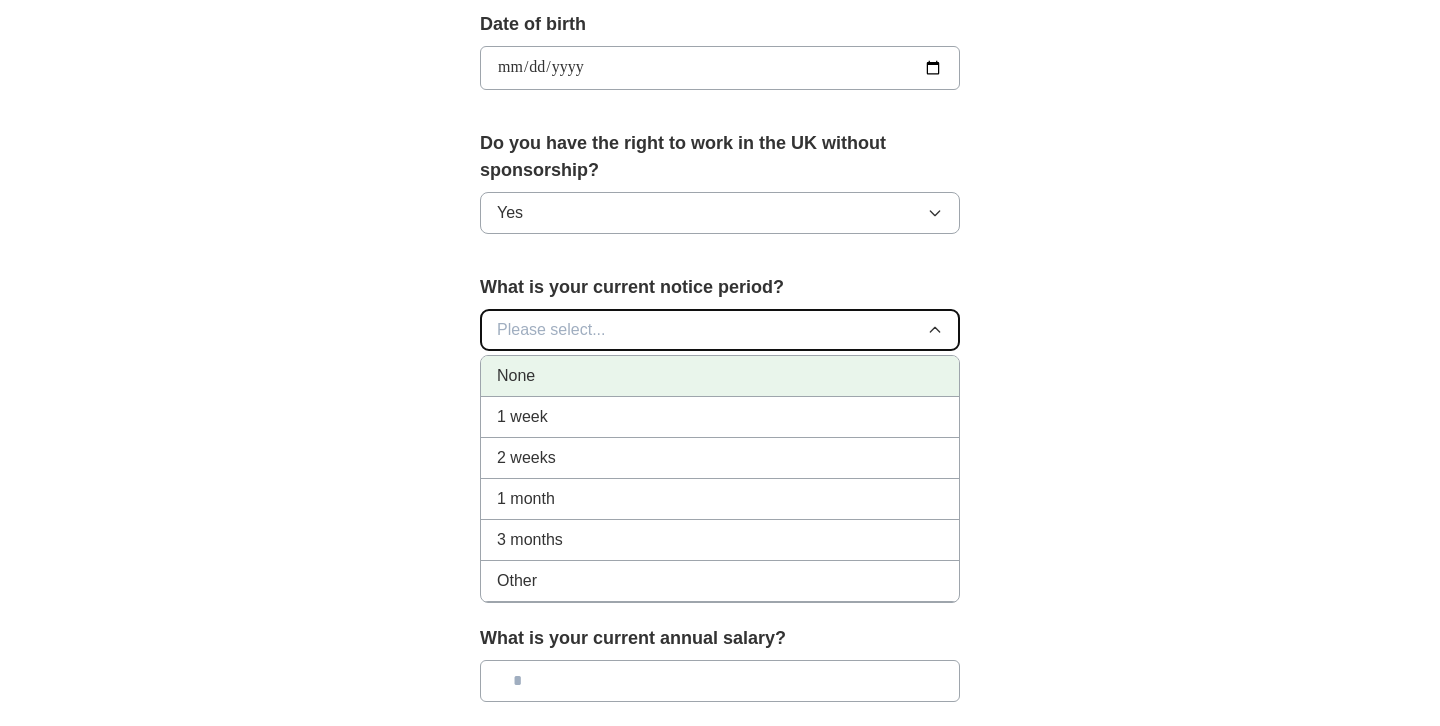 scroll, scrollTop: 935, scrollLeft: 0, axis: vertical 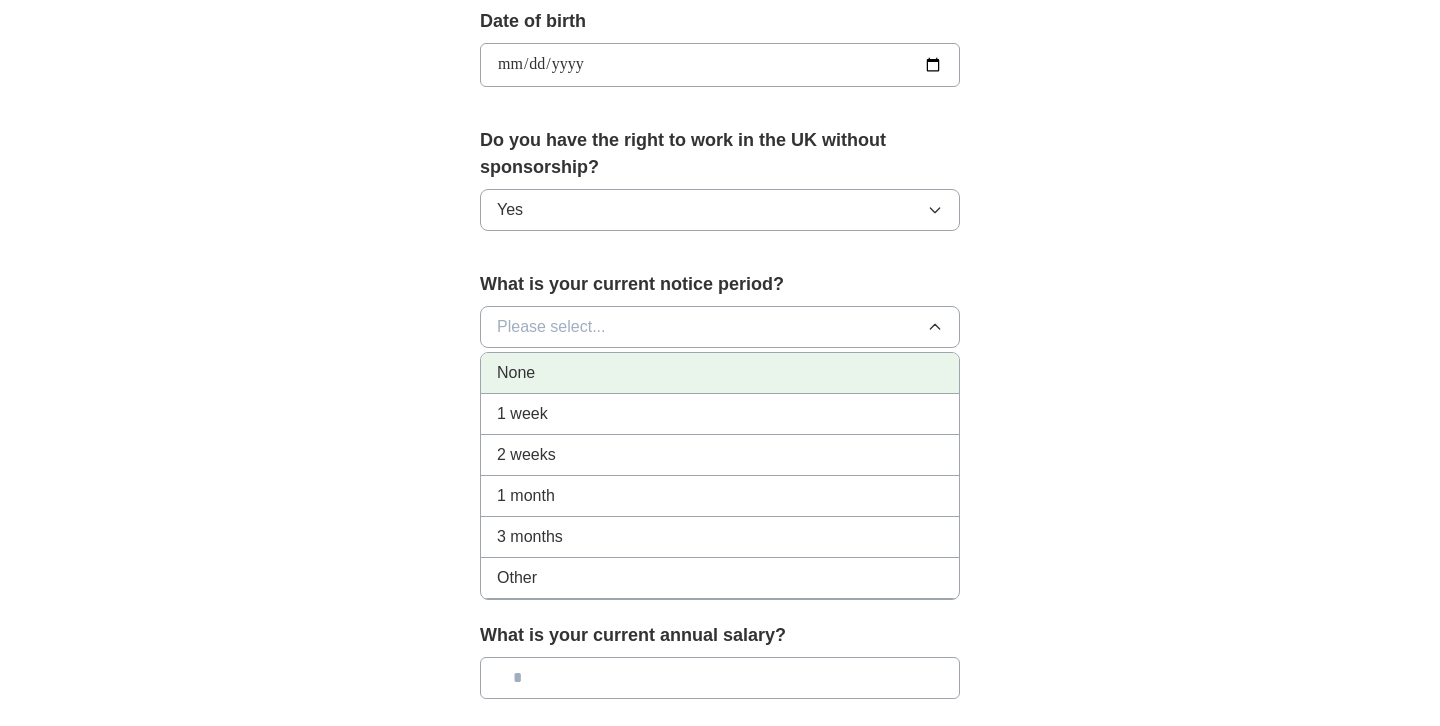 click on "None" at bounding box center [720, 373] 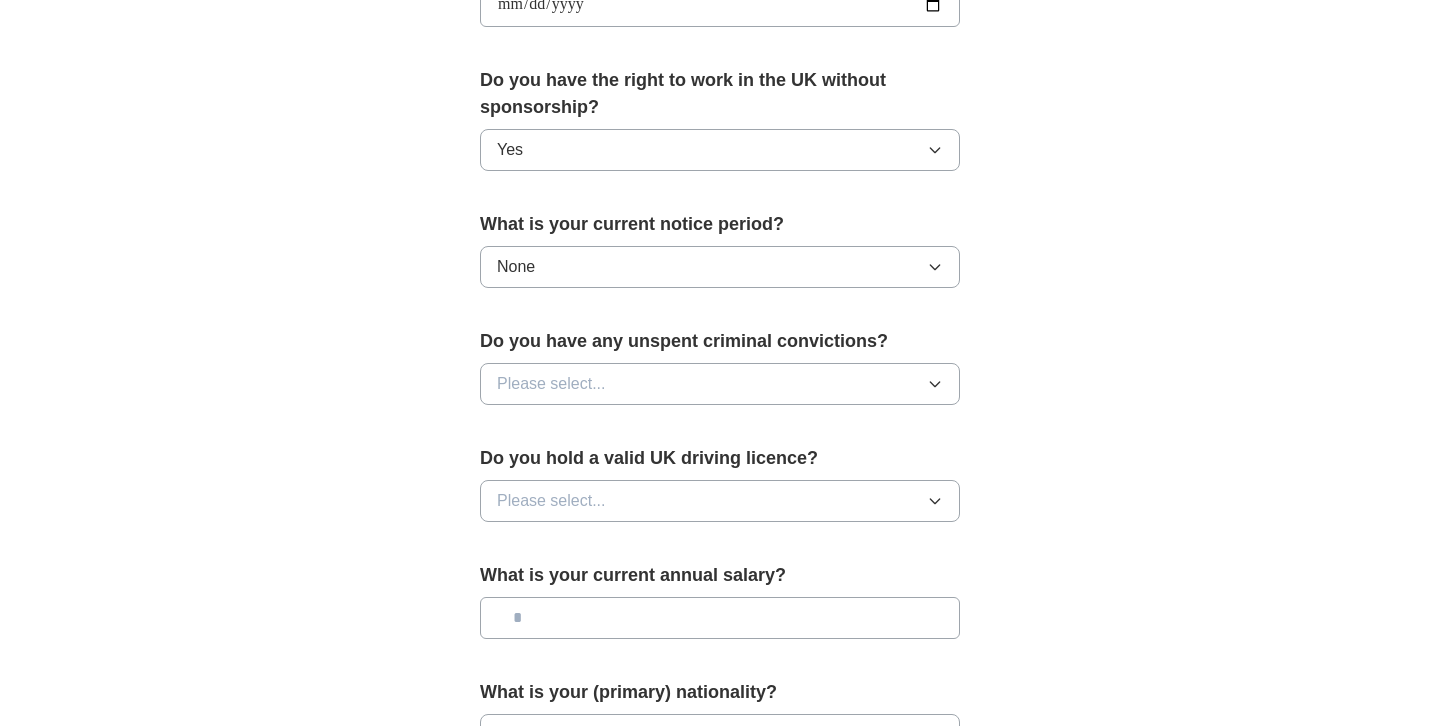 scroll, scrollTop: 996, scrollLeft: 0, axis: vertical 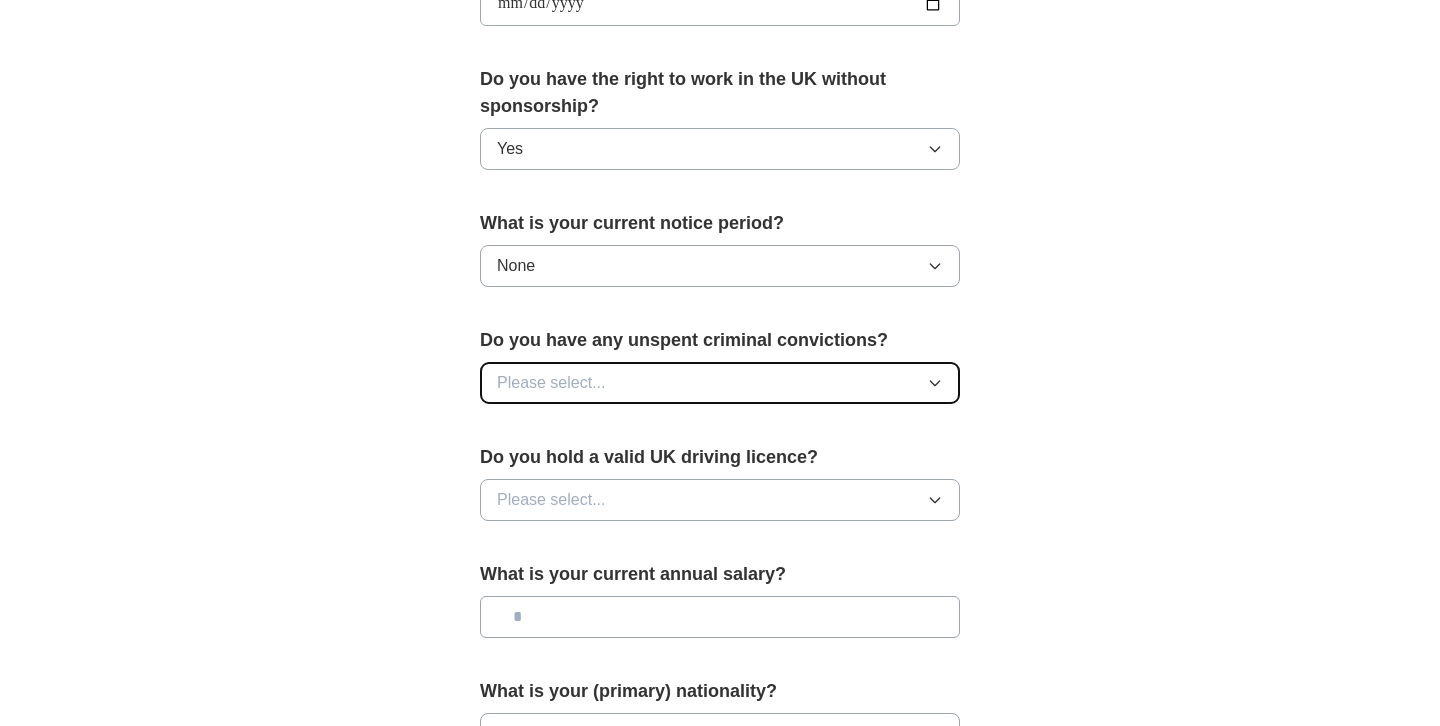 click on "Please select..." at bounding box center (720, 383) 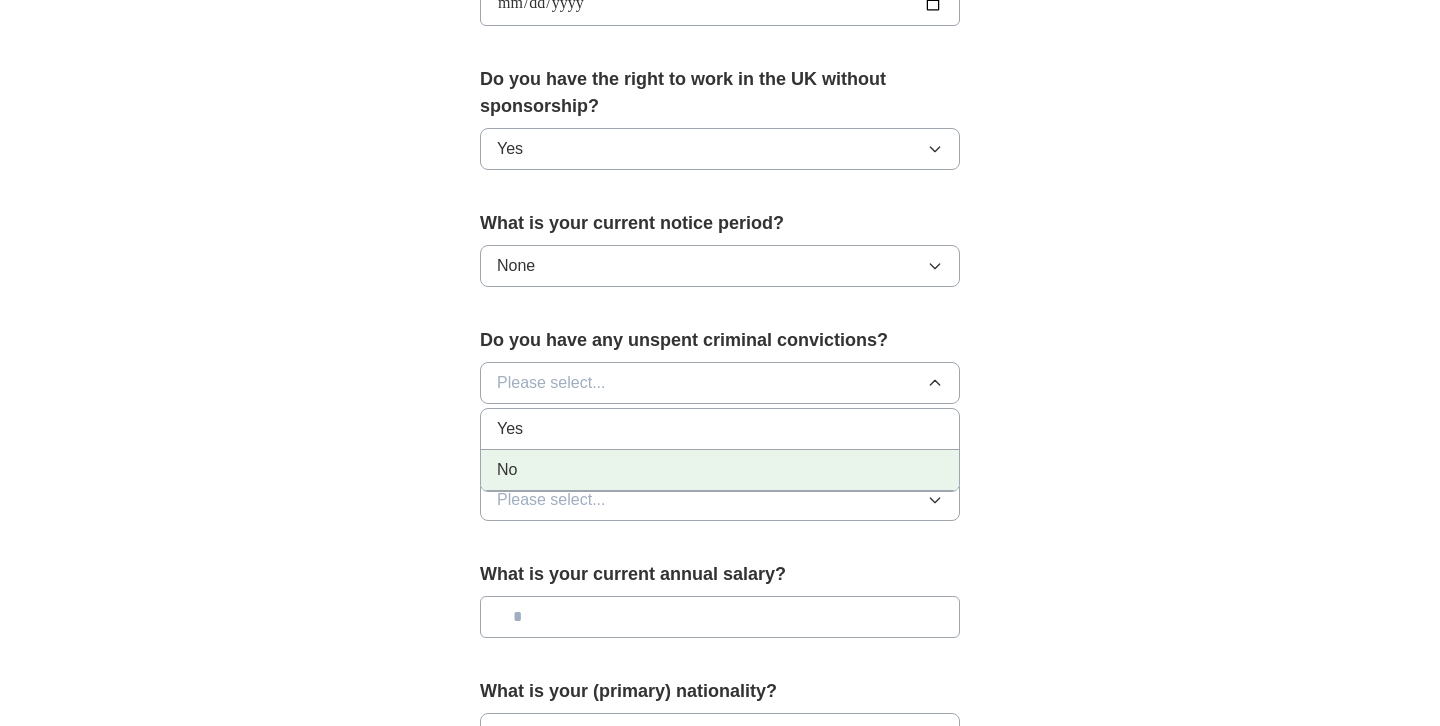 click on "No" at bounding box center [720, 470] 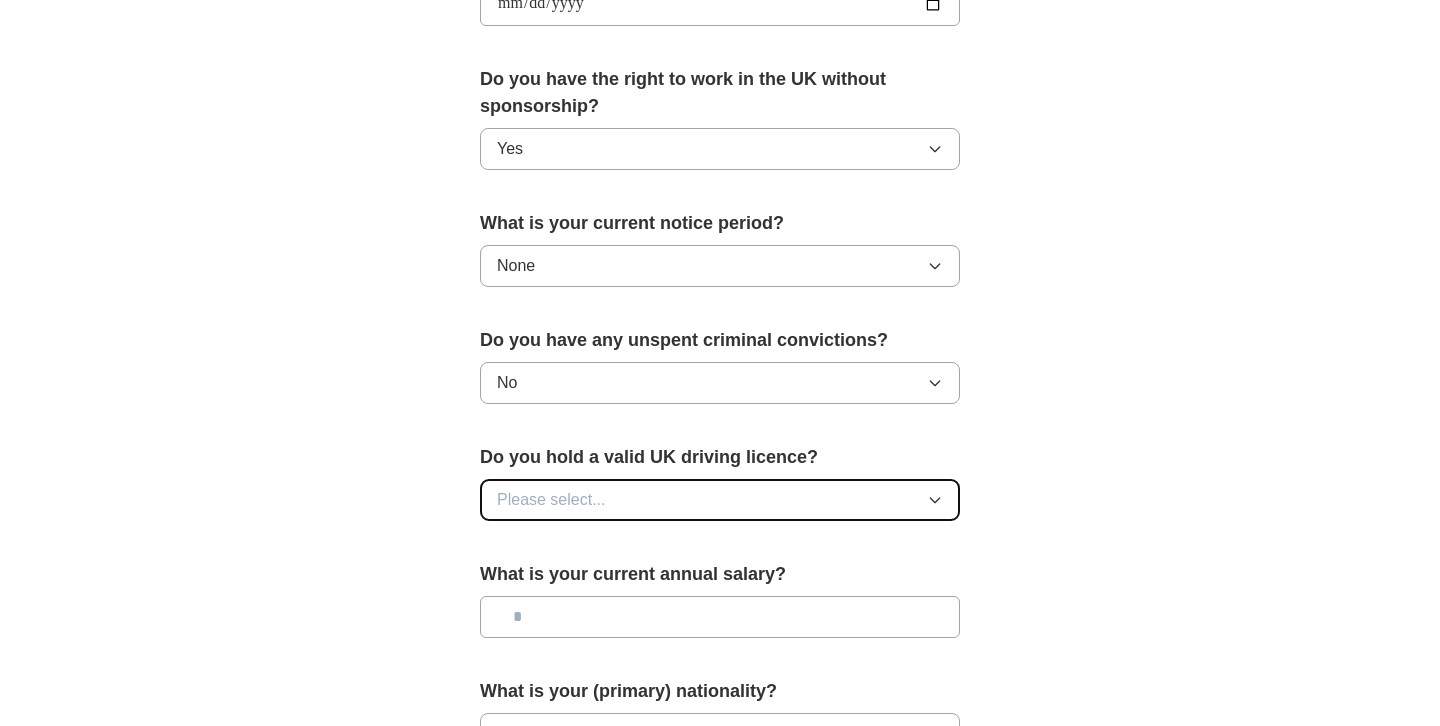 click on "Please select..." at bounding box center [551, 500] 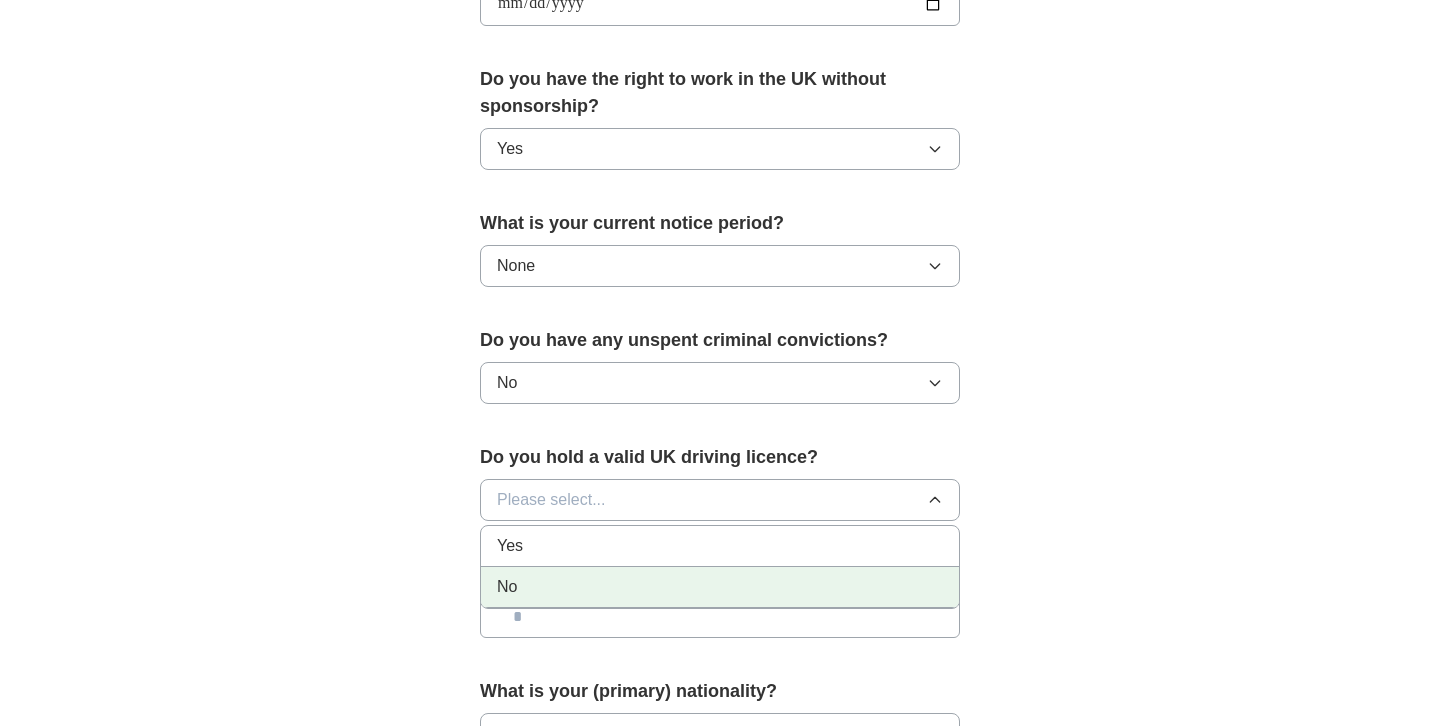 click on "No" at bounding box center (720, 587) 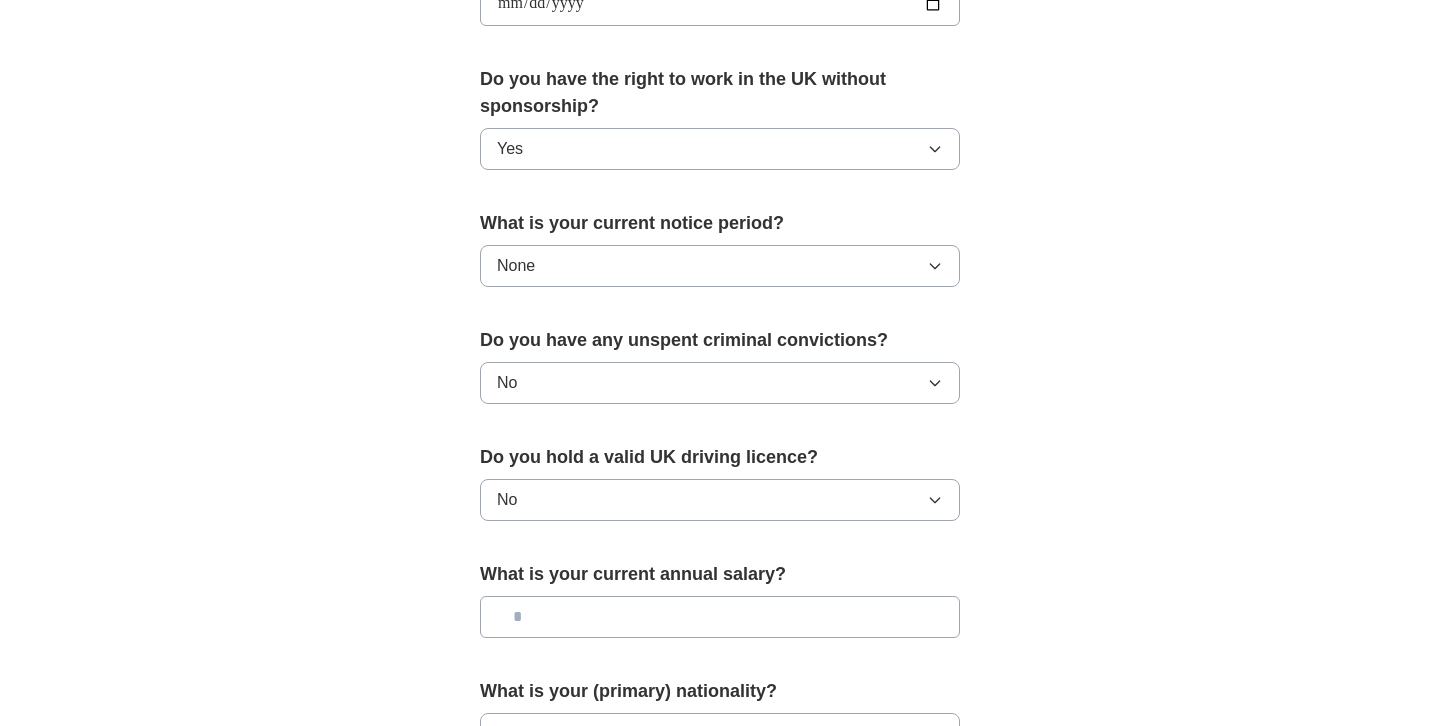 click at bounding box center [720, 617] 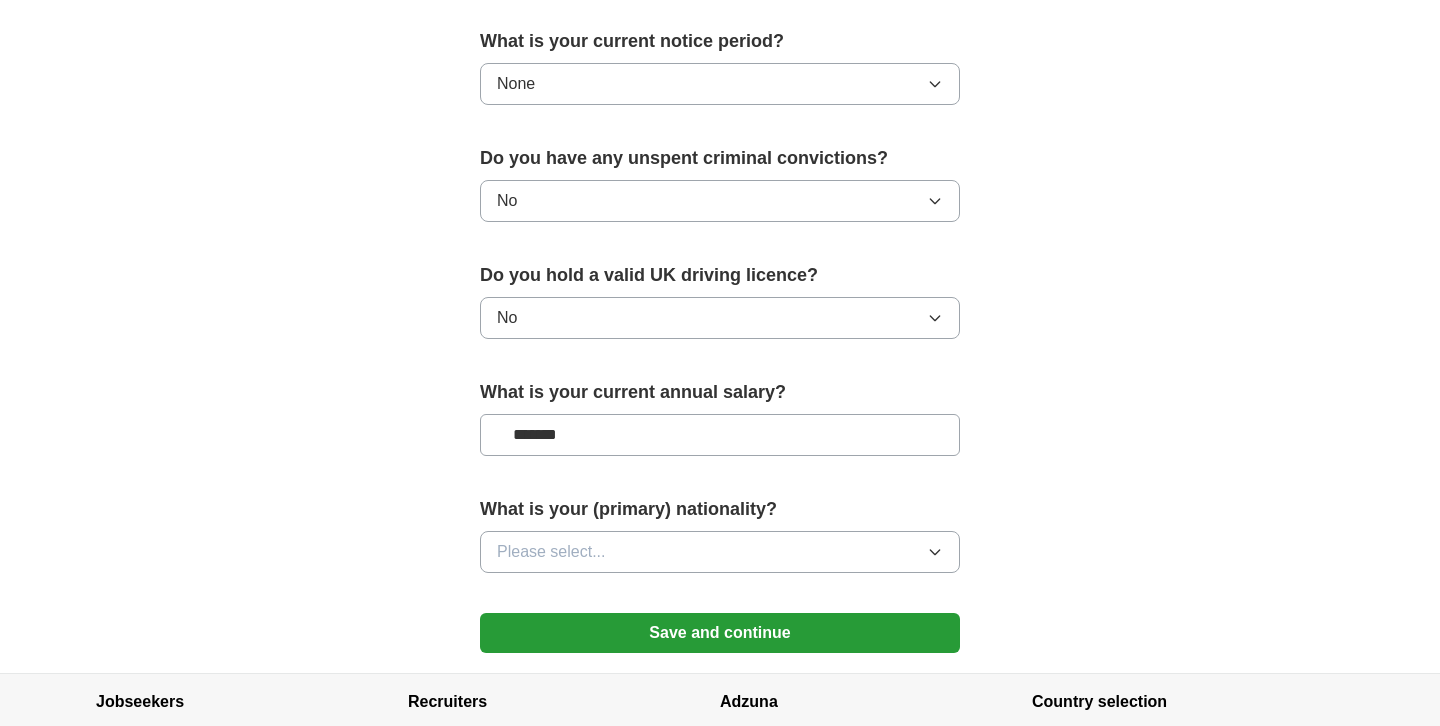 scroll, scrollTop: 1187, scrollLeft: 0, axis: vertical 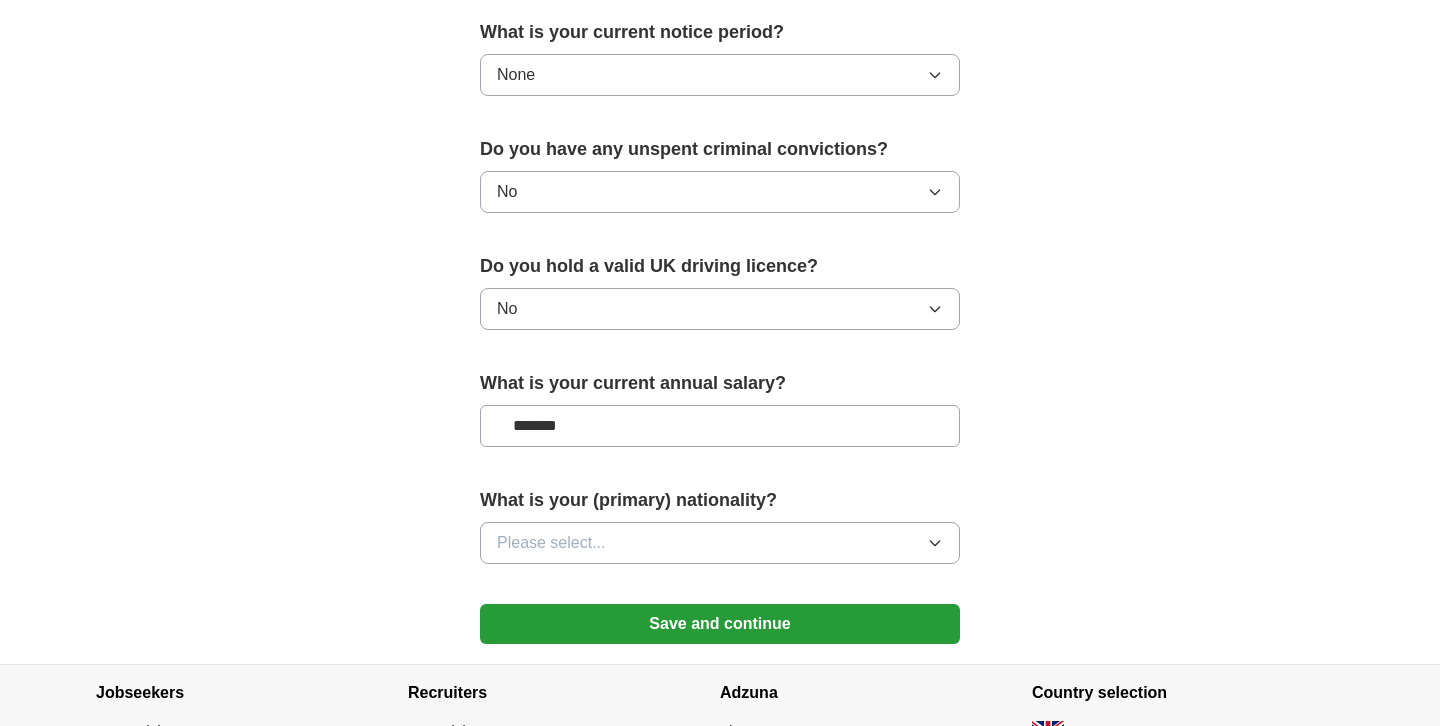 type on "*******" 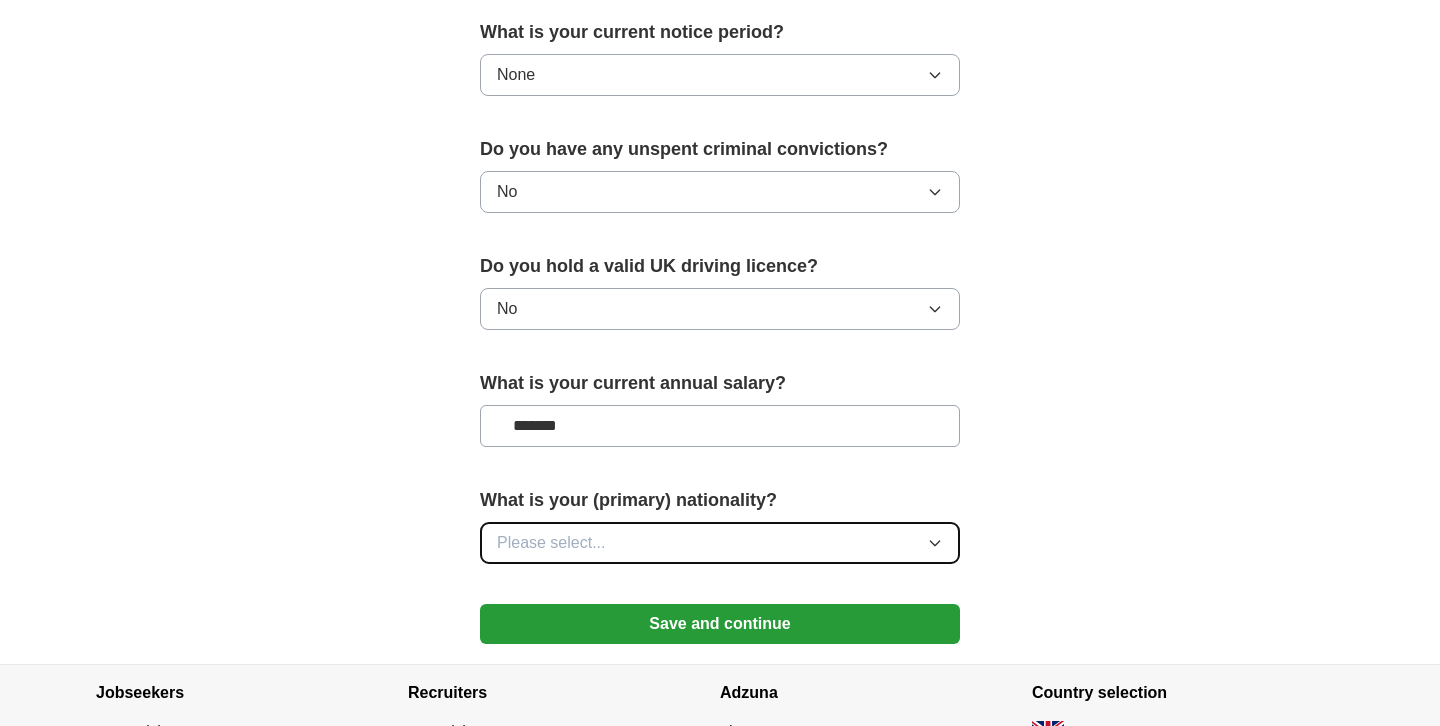 click on "Please select..." at bounding box center (720, 543) 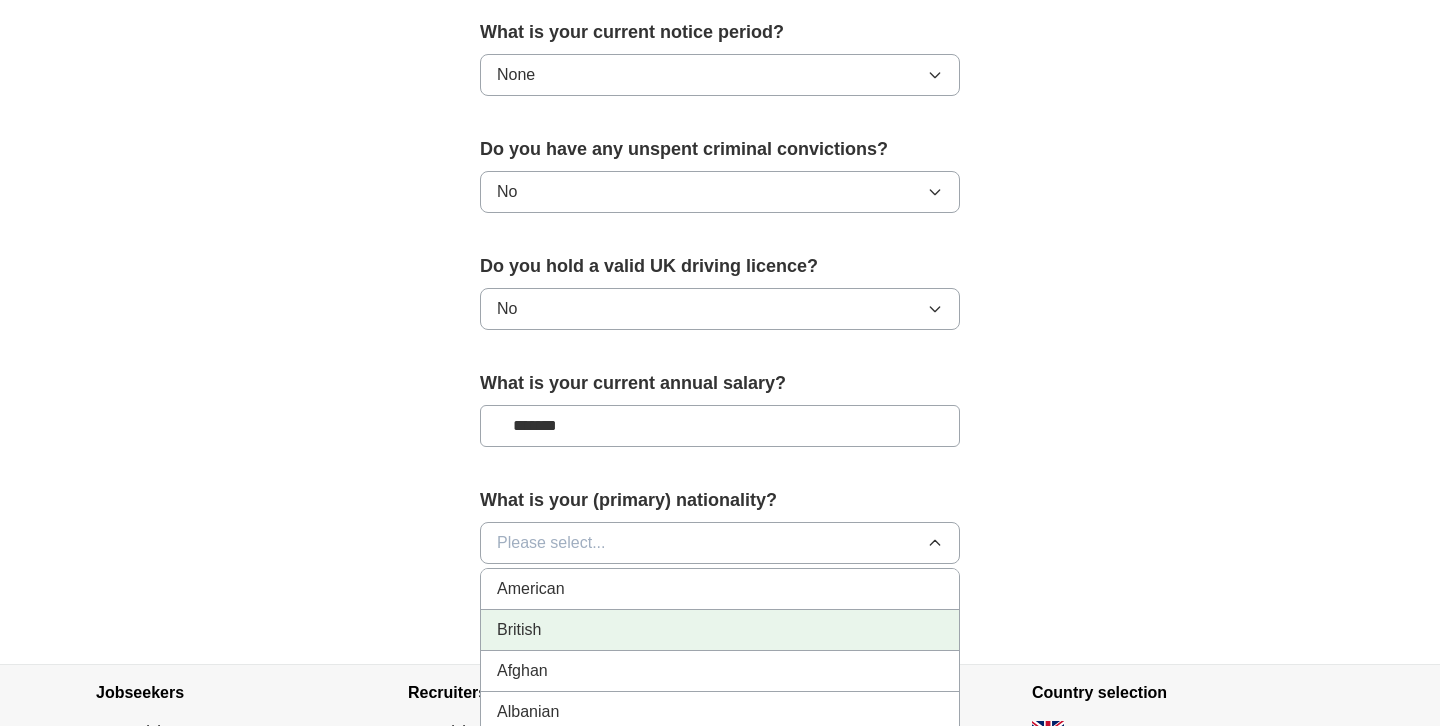 click on "British" at bounding box center [720, 630] 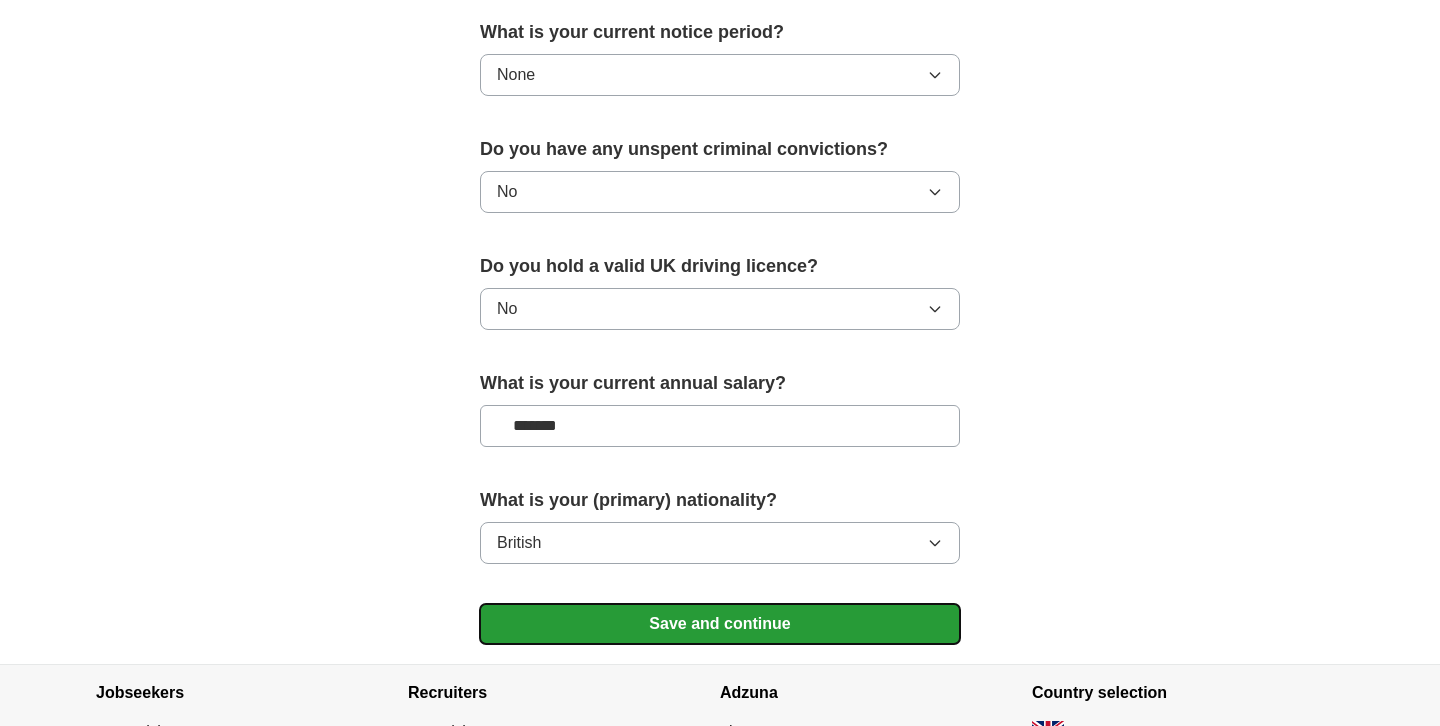 click on "Save and continue" at bounding box center (720, 624) 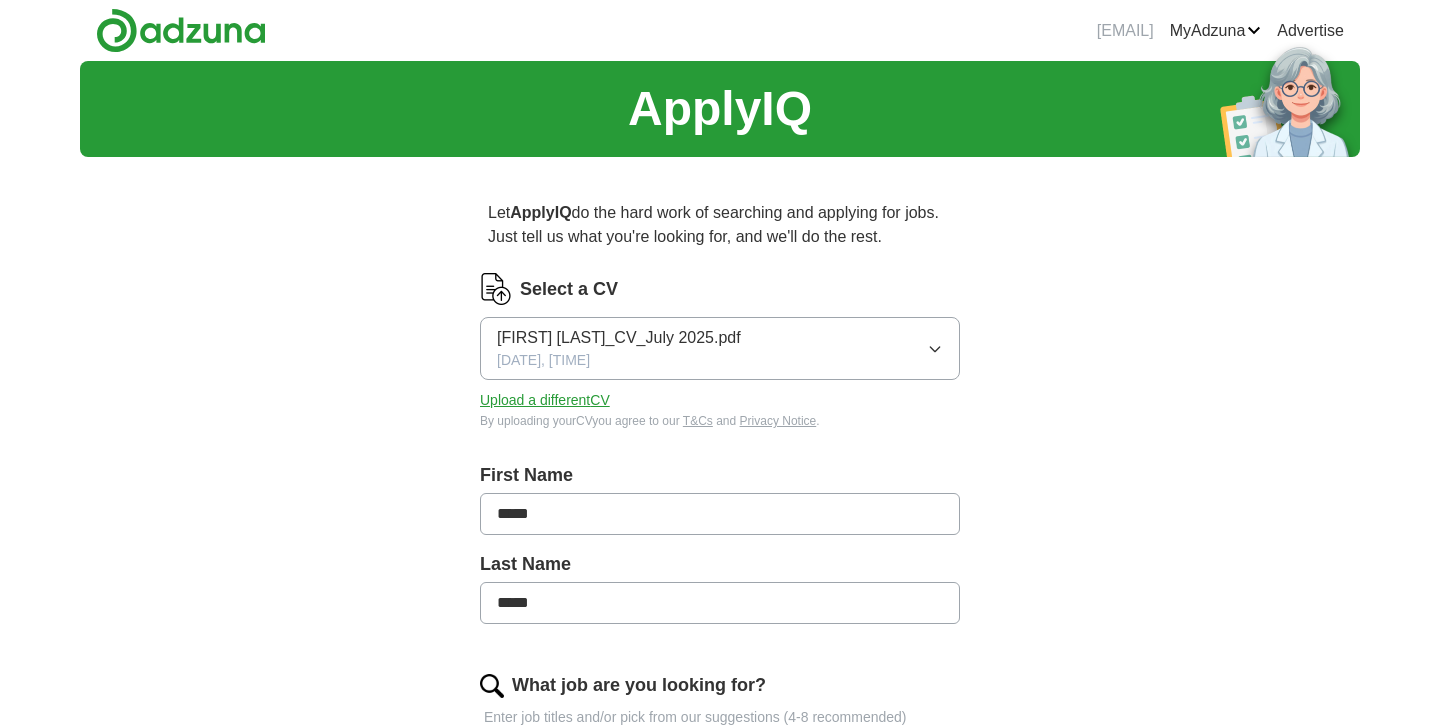 scroll, scrollTop: 0, scrollLeft: 0, axis: both 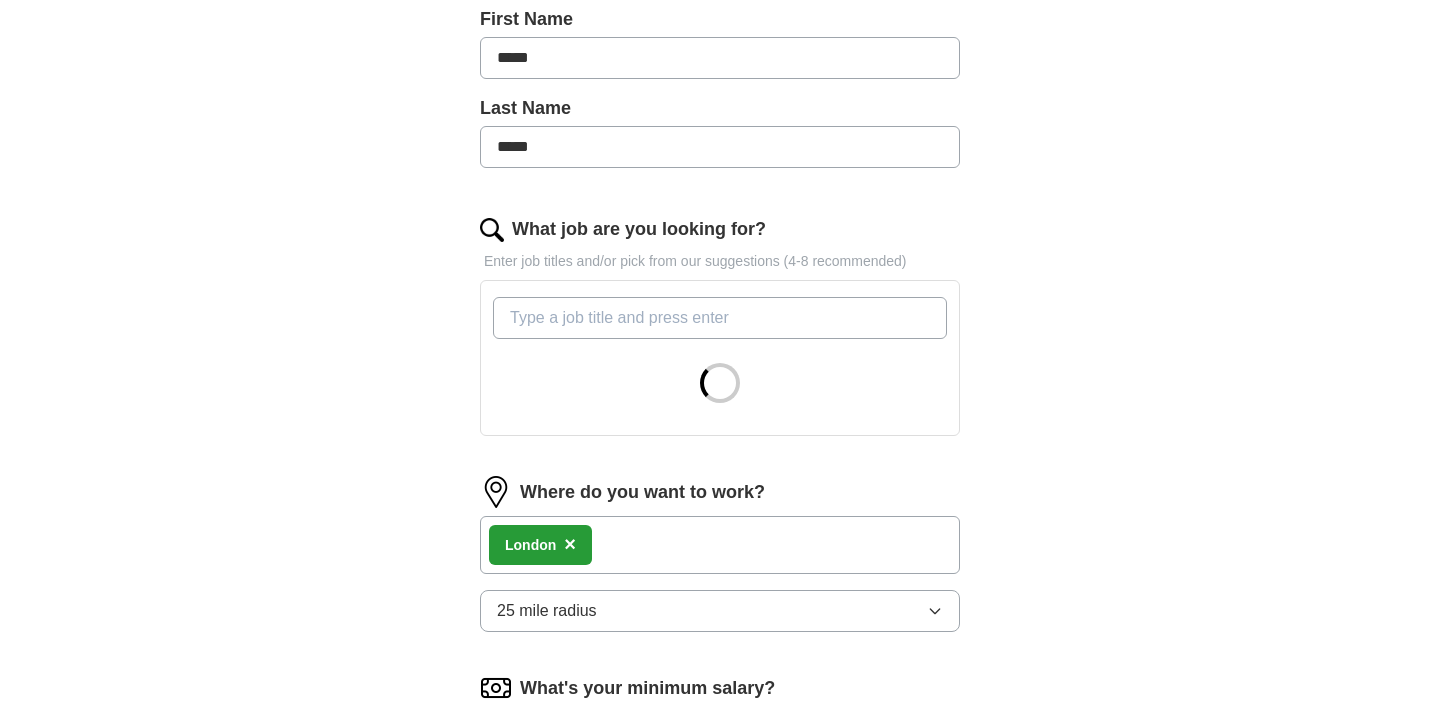 click on "What job are you looking for?" at bounding box center [720, 318] 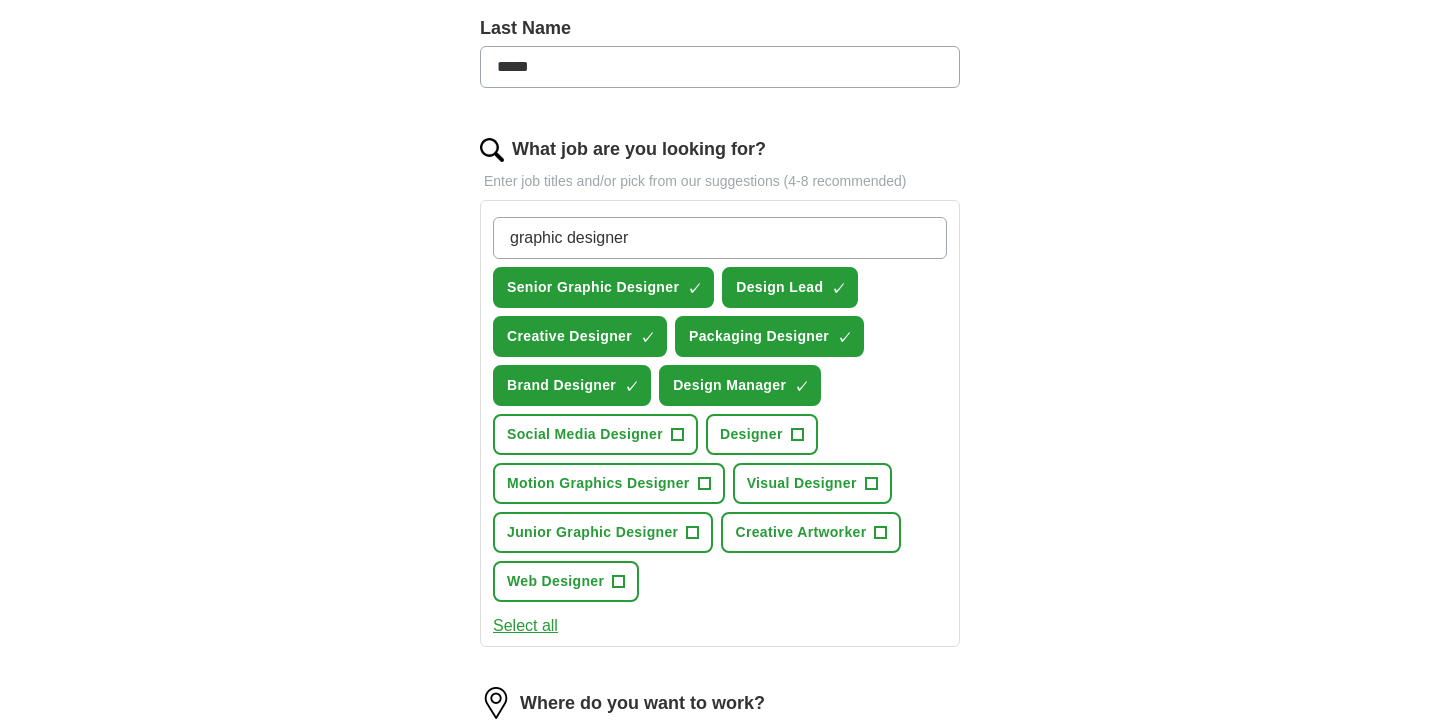 scroll, scrollTop: 537, scrollLeft: 0, axis: vertical 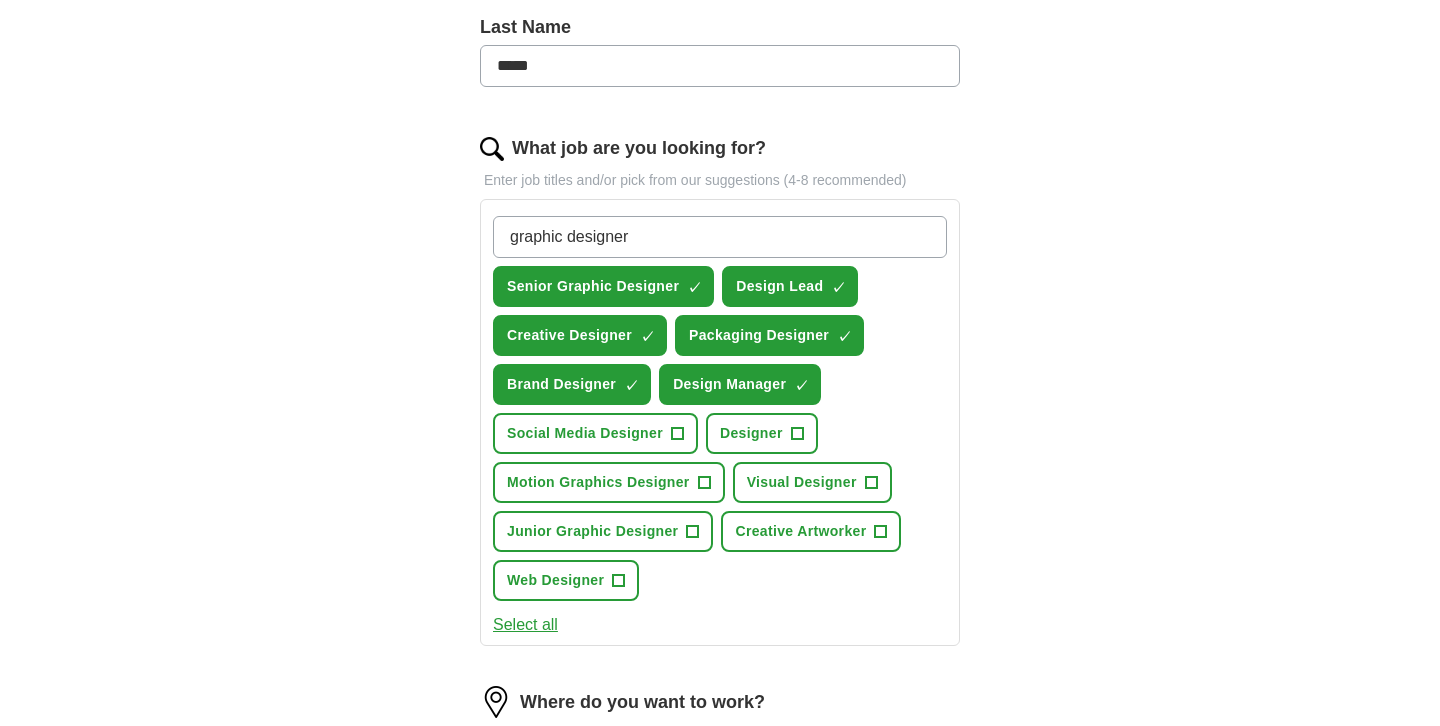 type on "graphic designer" 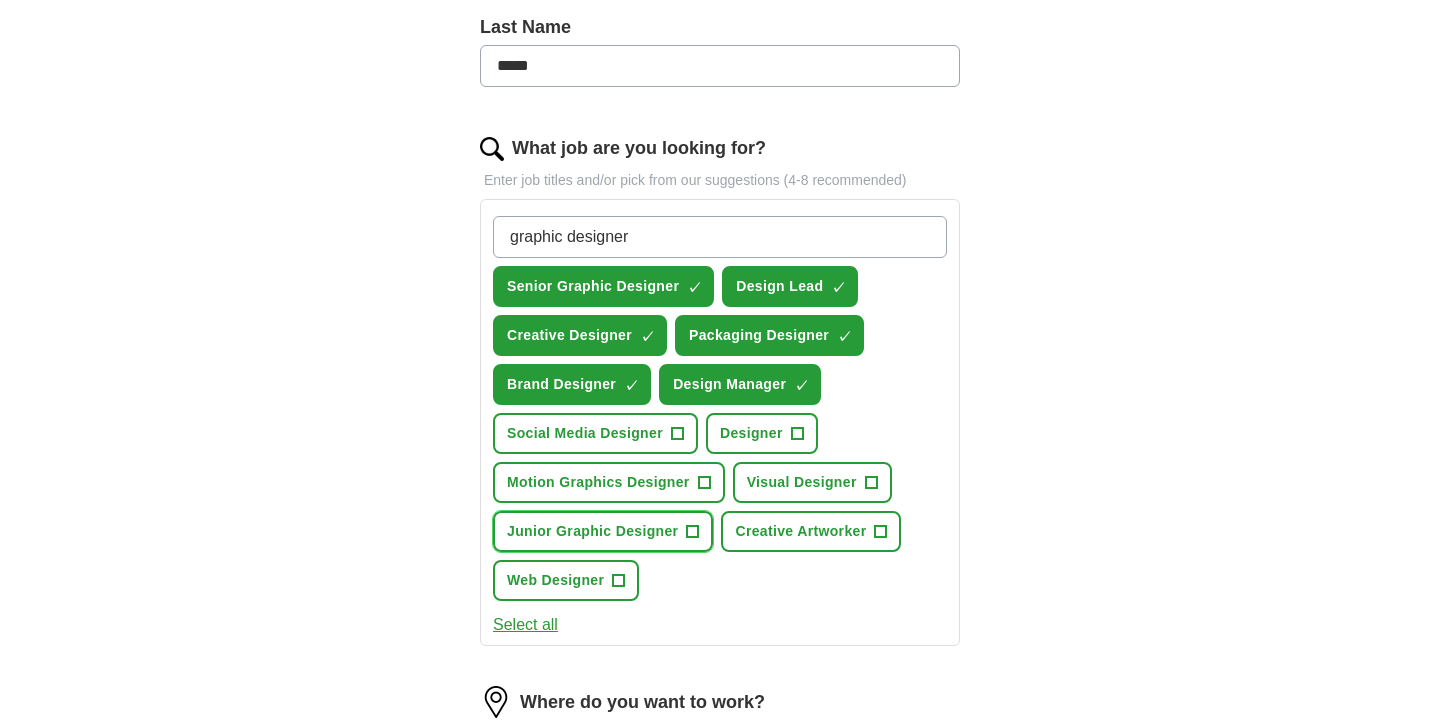 click on "+" at bounding box center [693, 532] 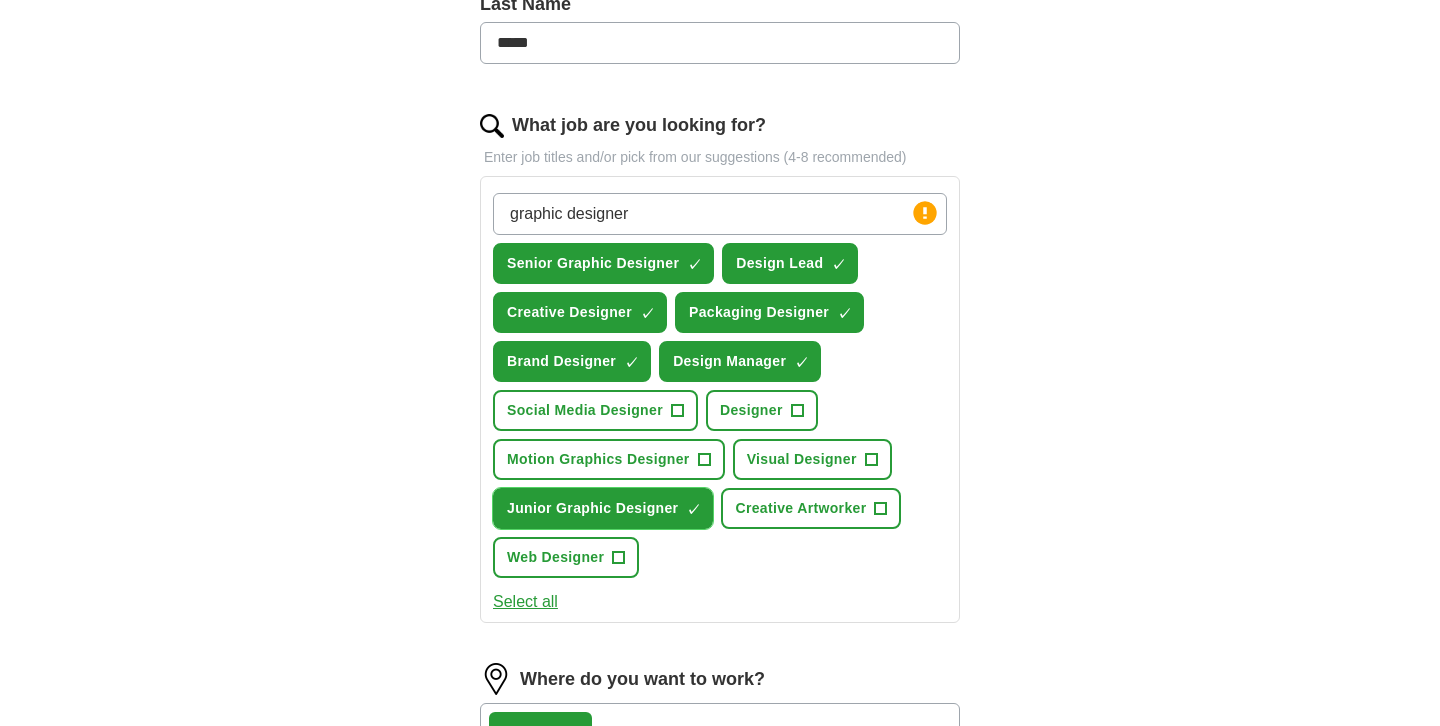 scroll, scrollTop: 573, scrollLeft: 0, axis: vertical 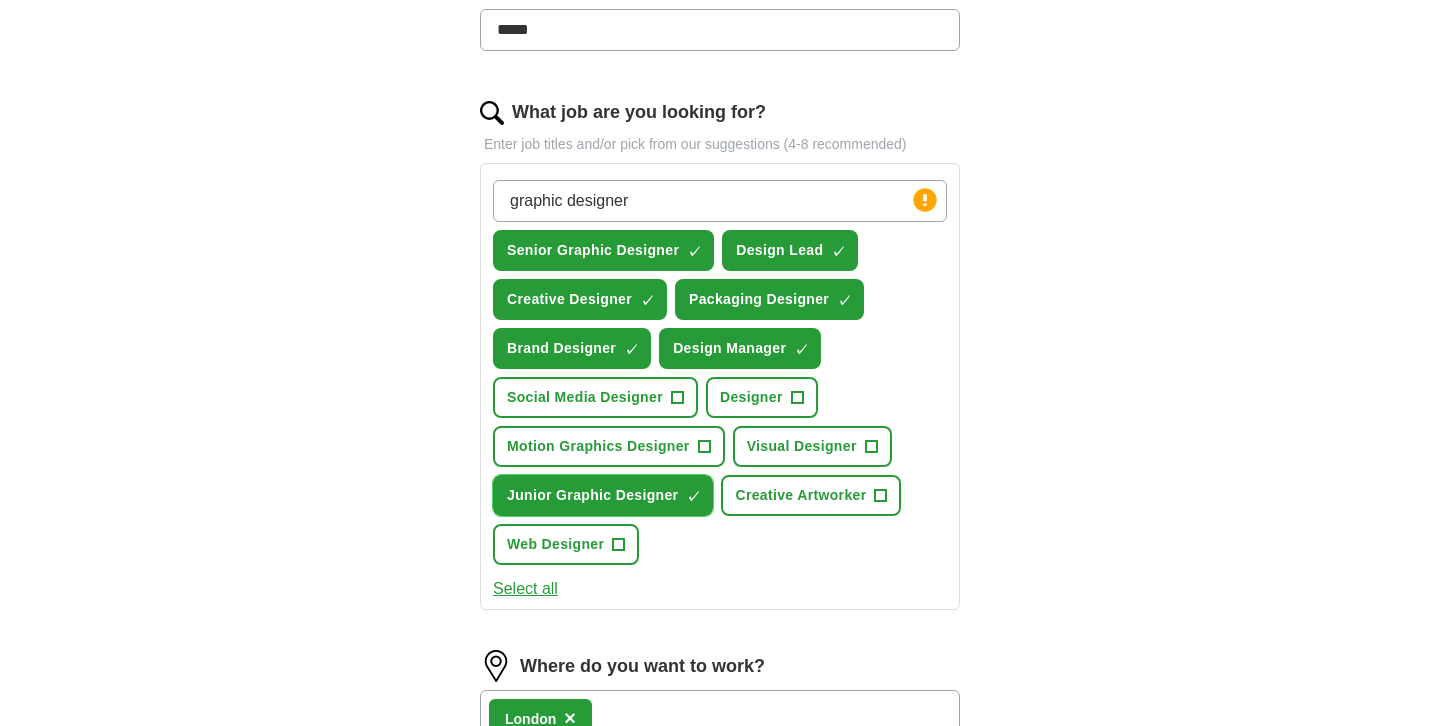 click on "×" at bounding box center [0, 0] 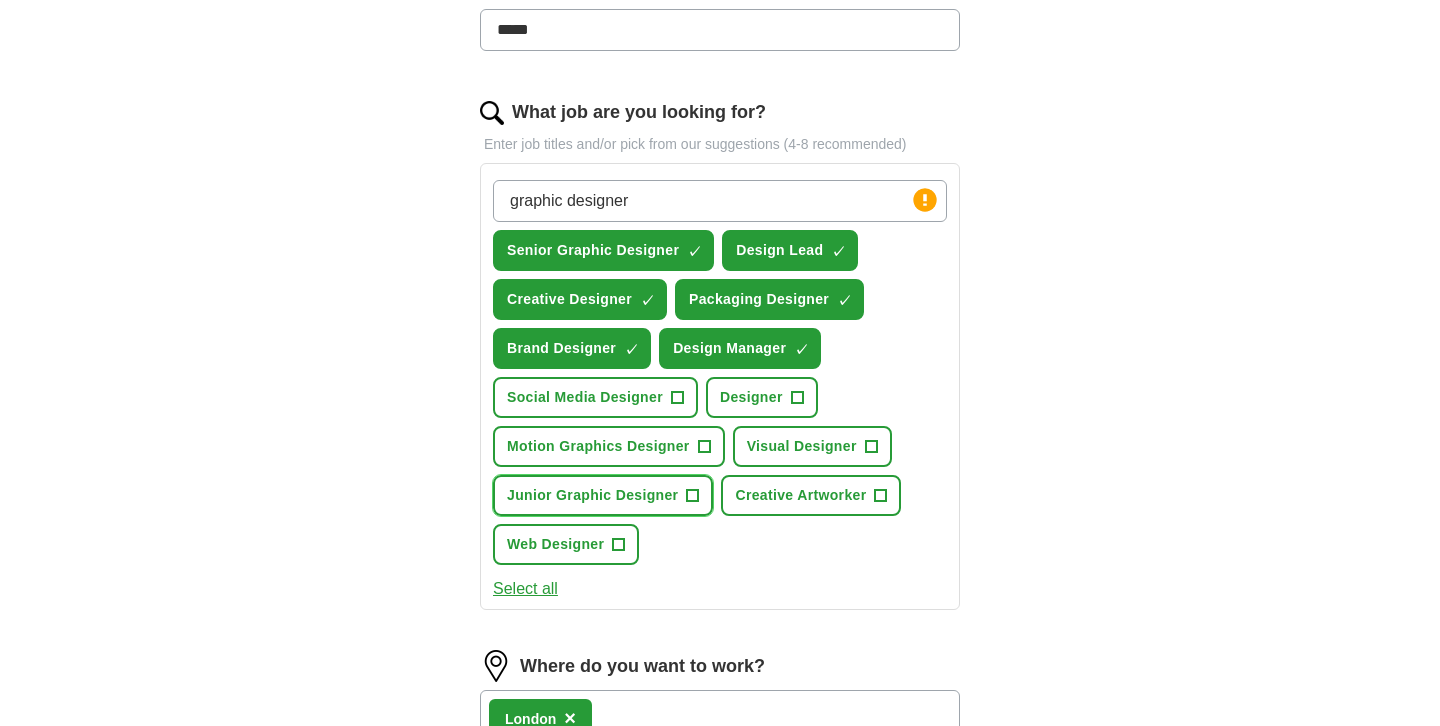 click on "Junior Graphic Designer" at bounding box center (592, 495) 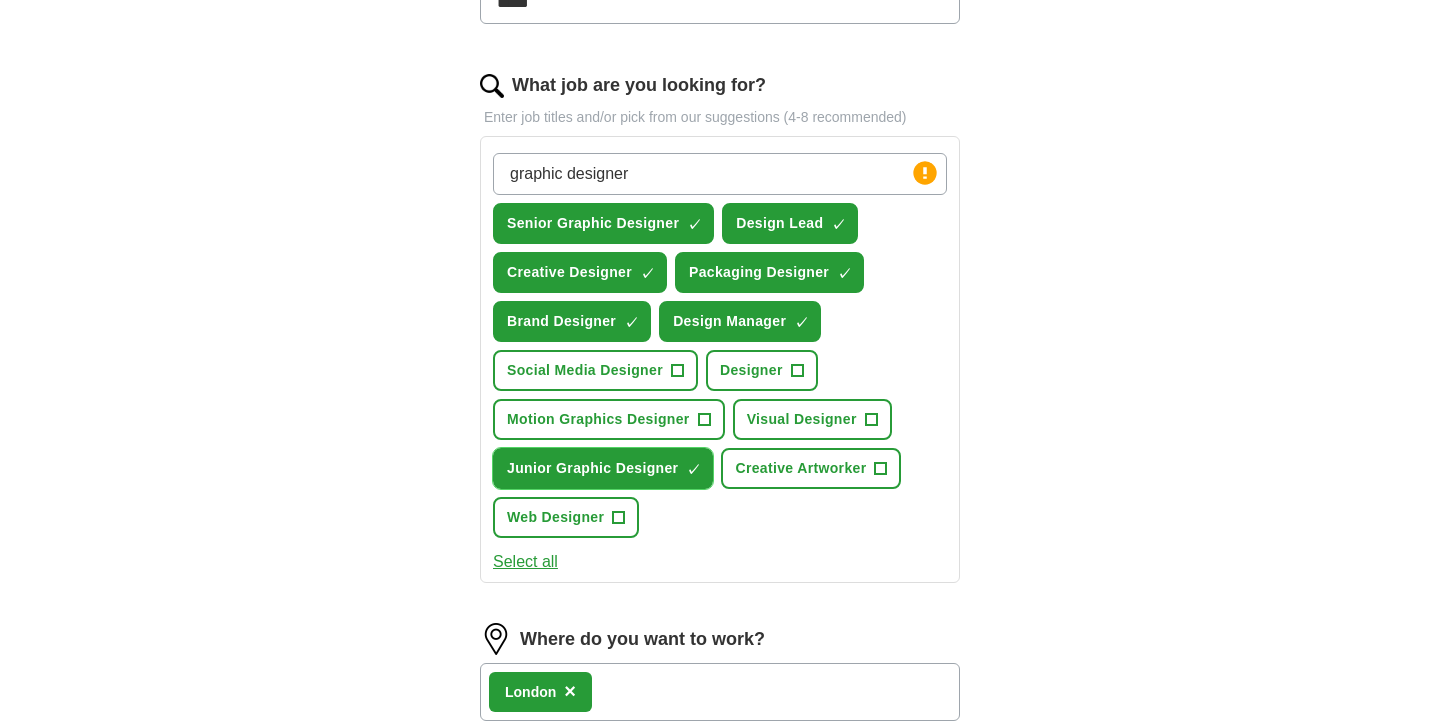 scroll, scrollTop: 616, scrollLeft: 0, axis: vertical 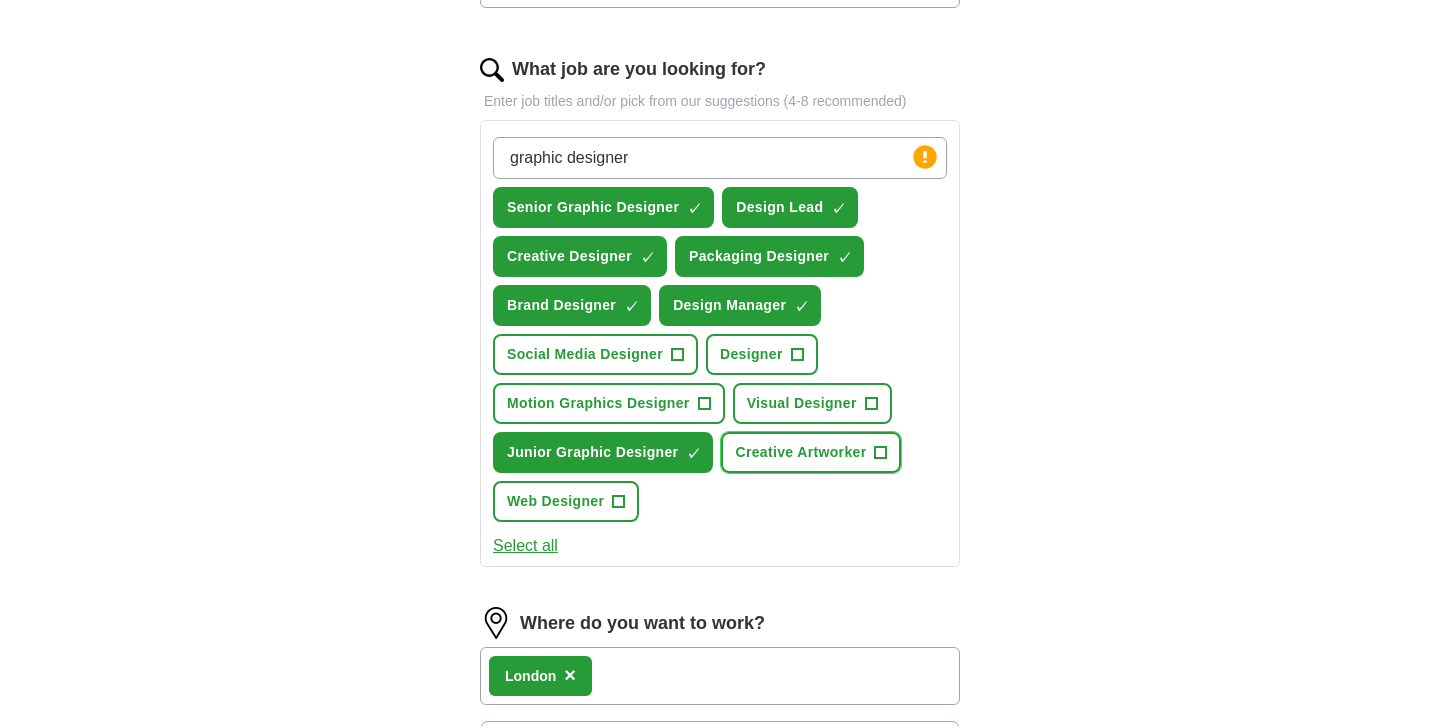 click on "Creative Artworker" at bounding box center (800, 452) 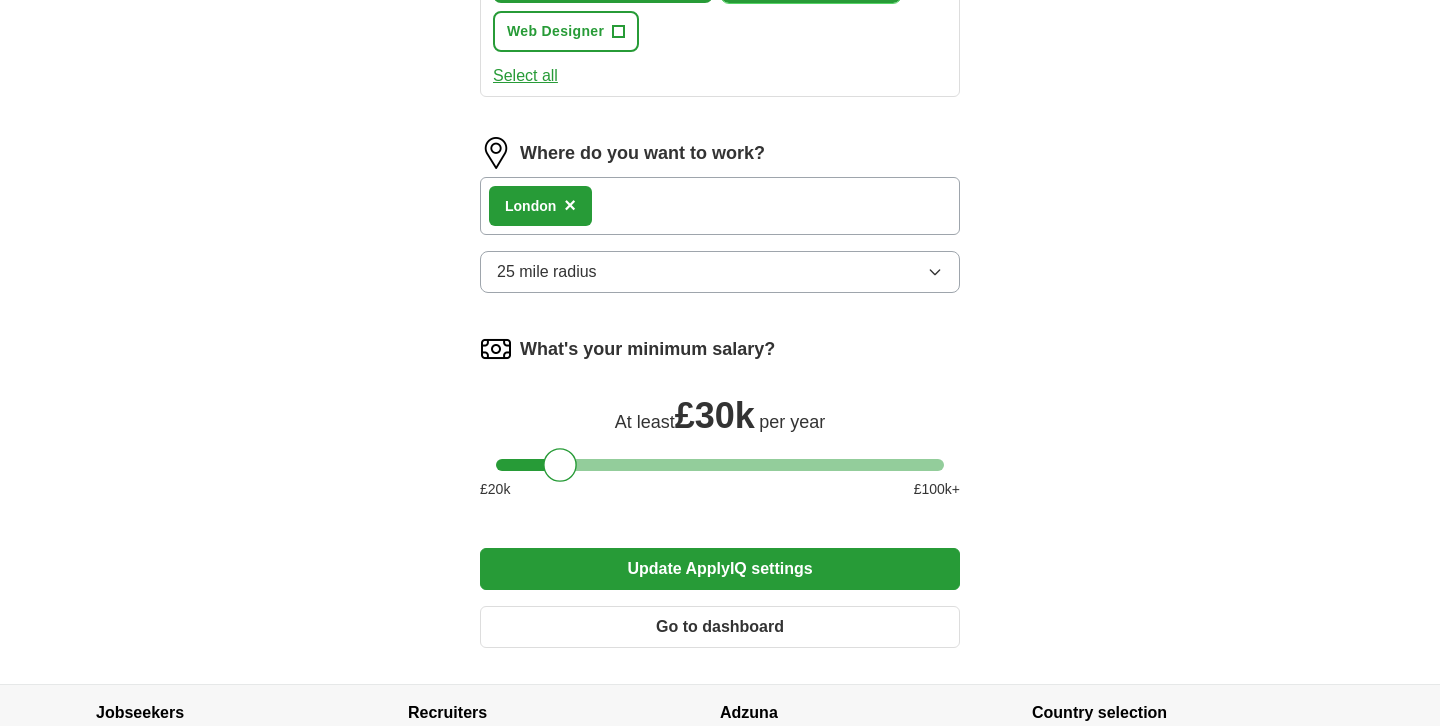 scroll, scrollTop: 1246, scrollLeft: 0, axis: vertical 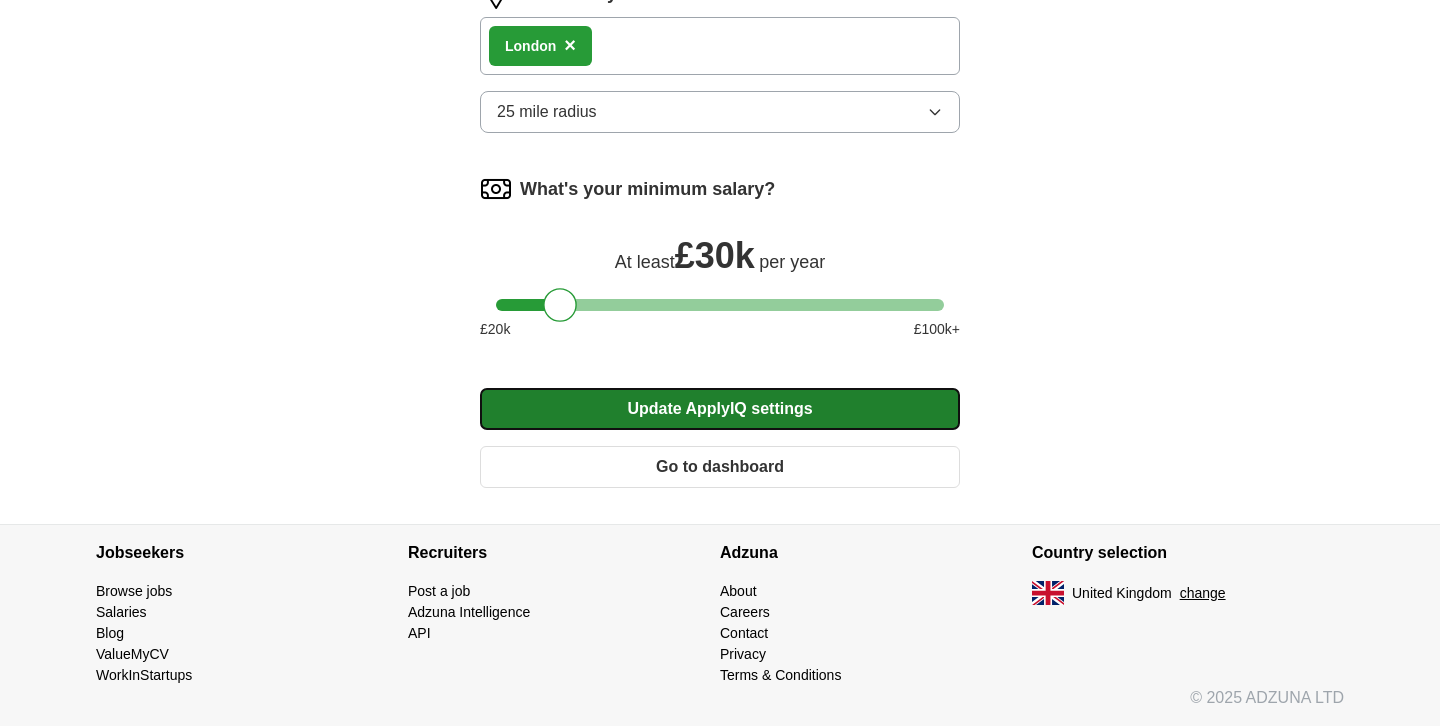 click on "Update ApplyIQ settings" at bounding box center (720, 409) 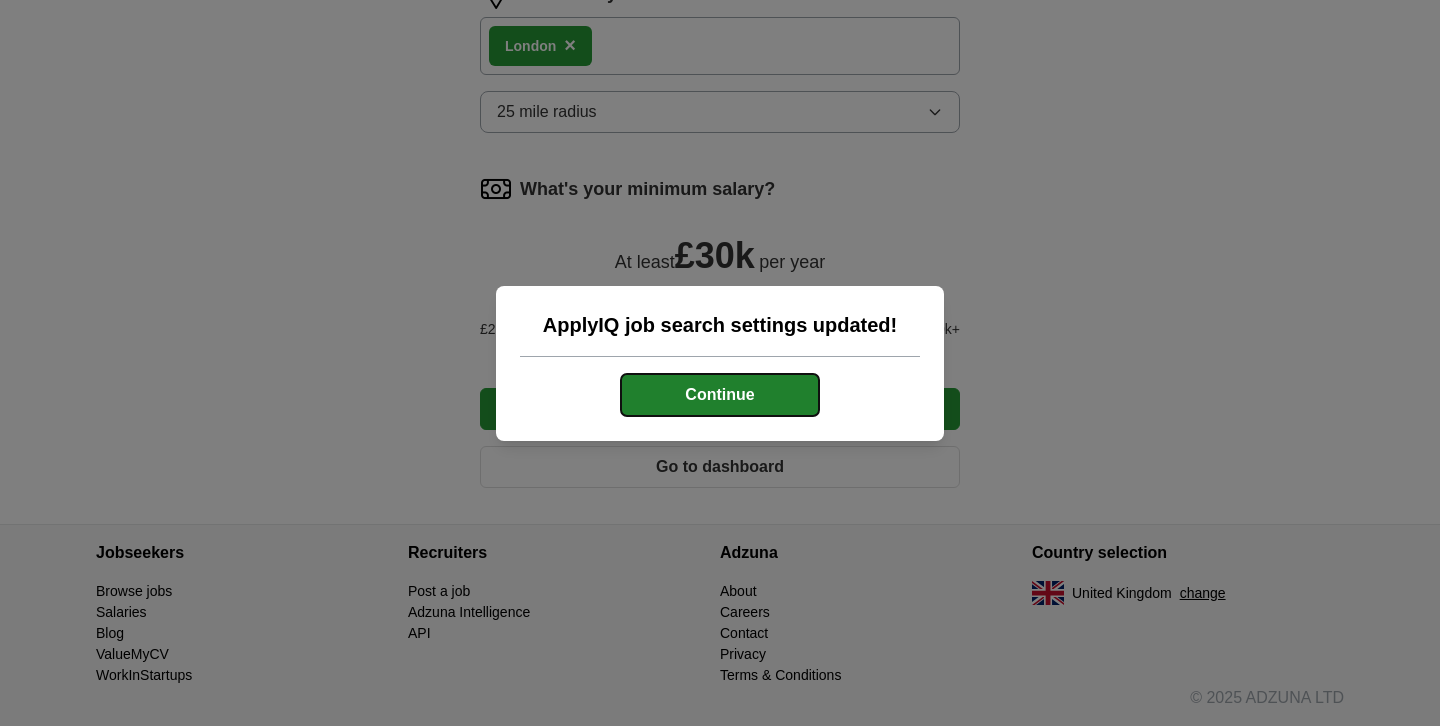 click on "Continue" at bounding box center [720, 395] 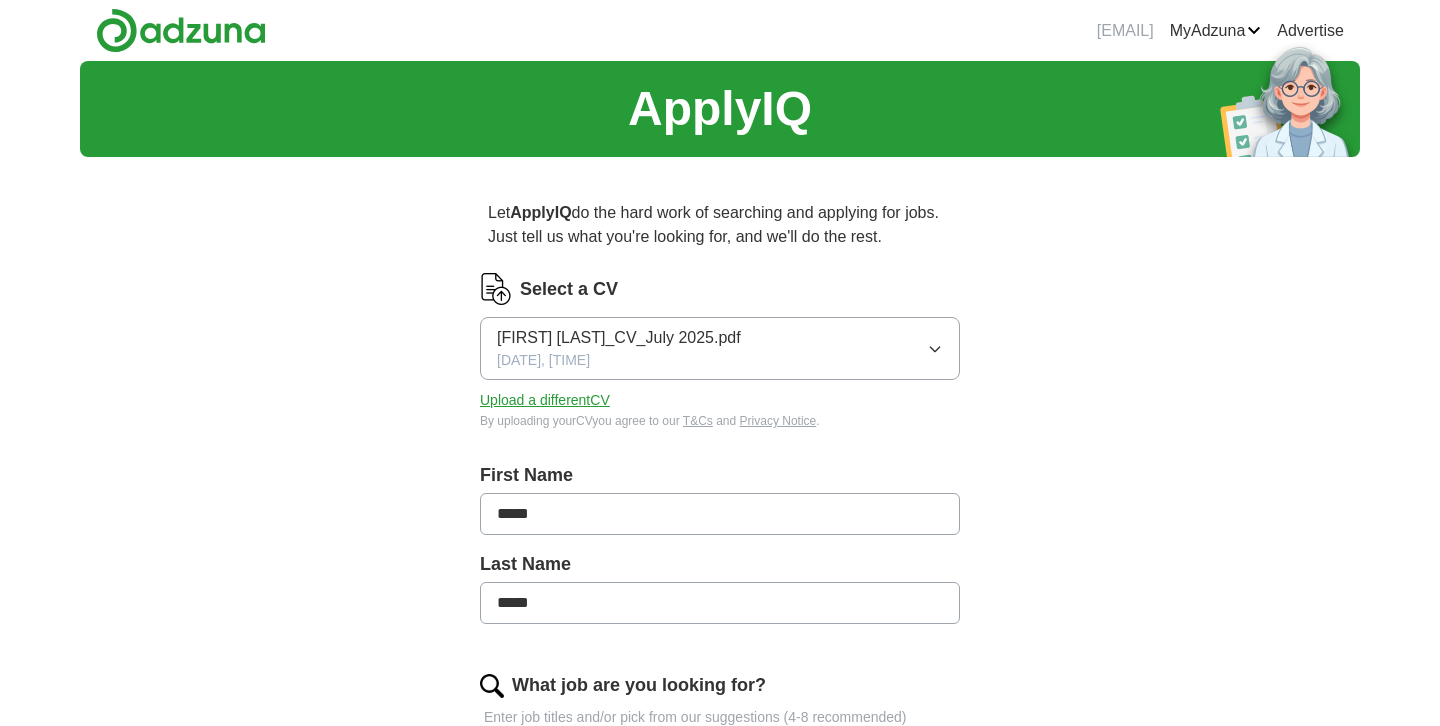 scroll, scrollTop: 0, scrollLeft: 0, axis: both 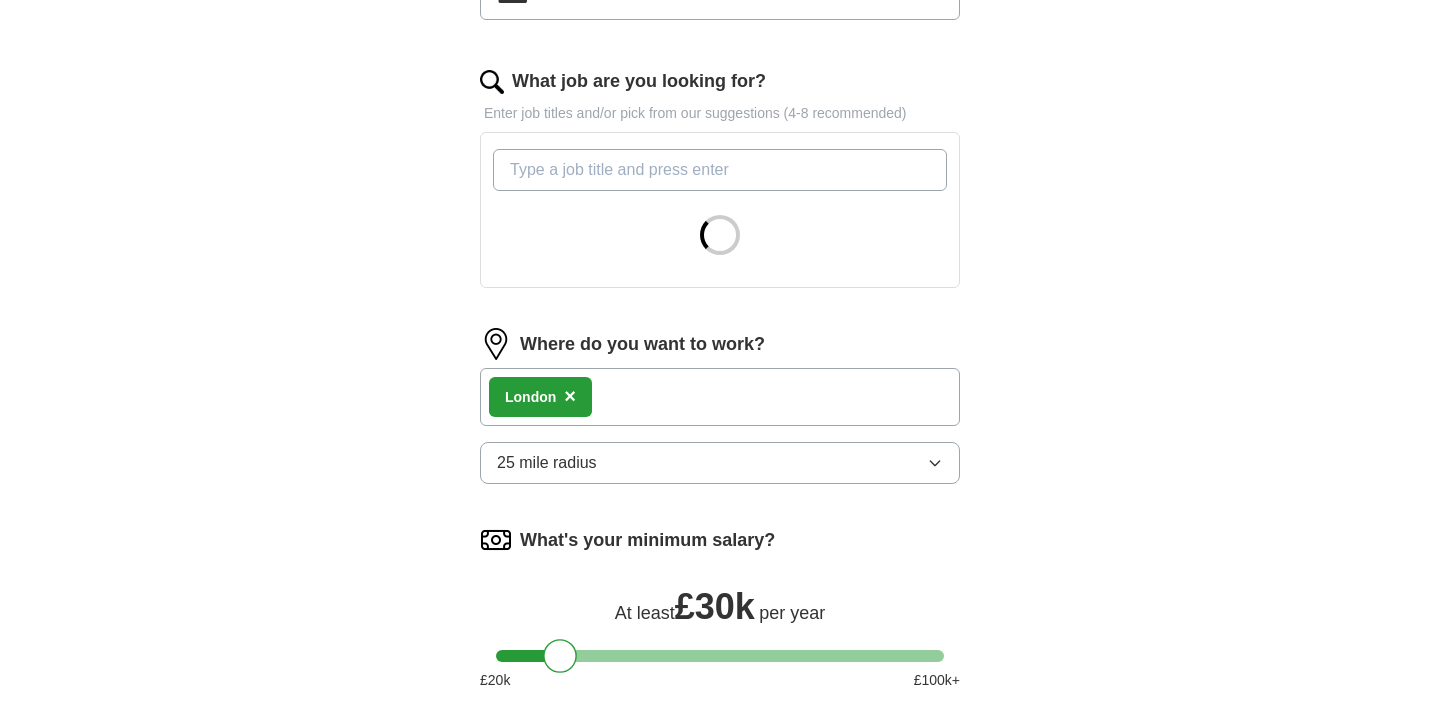 click on "What job are you looking for?" at bounding box center (720, 170) 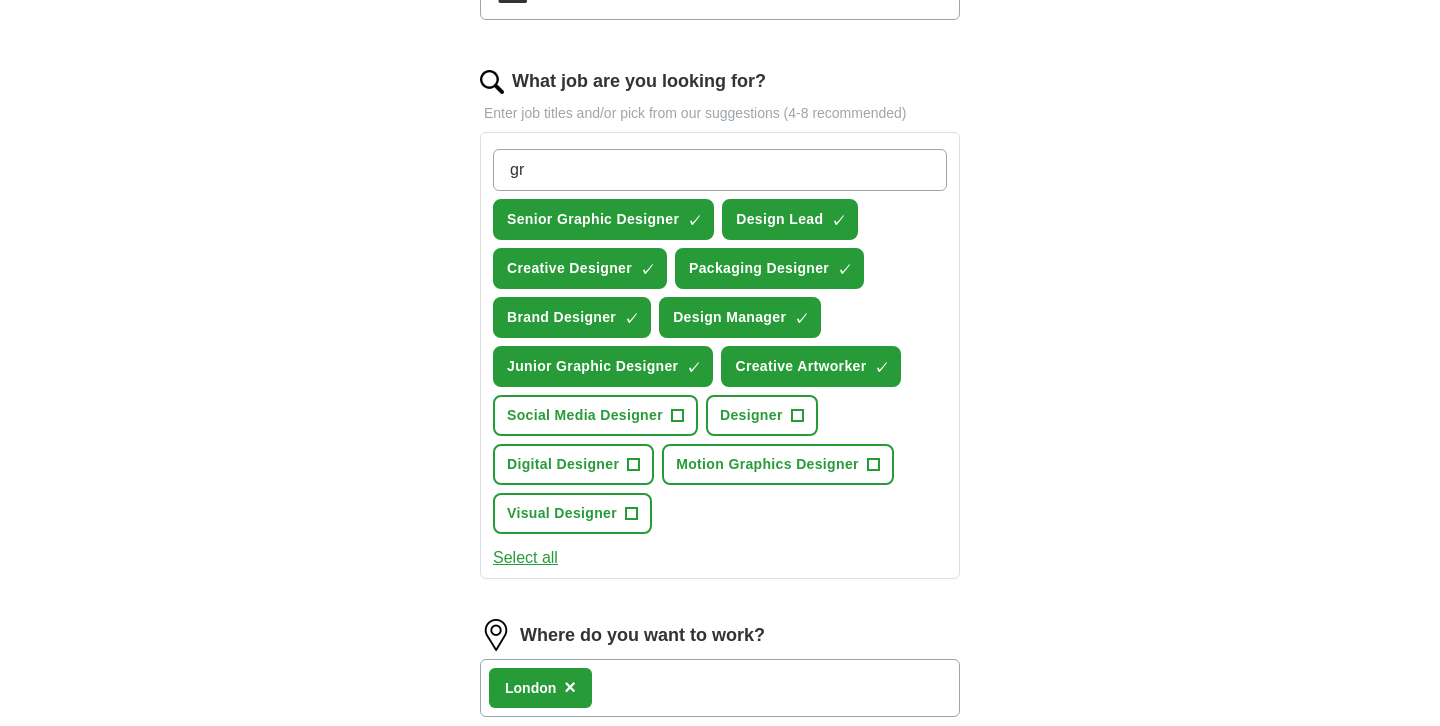 type on "g" 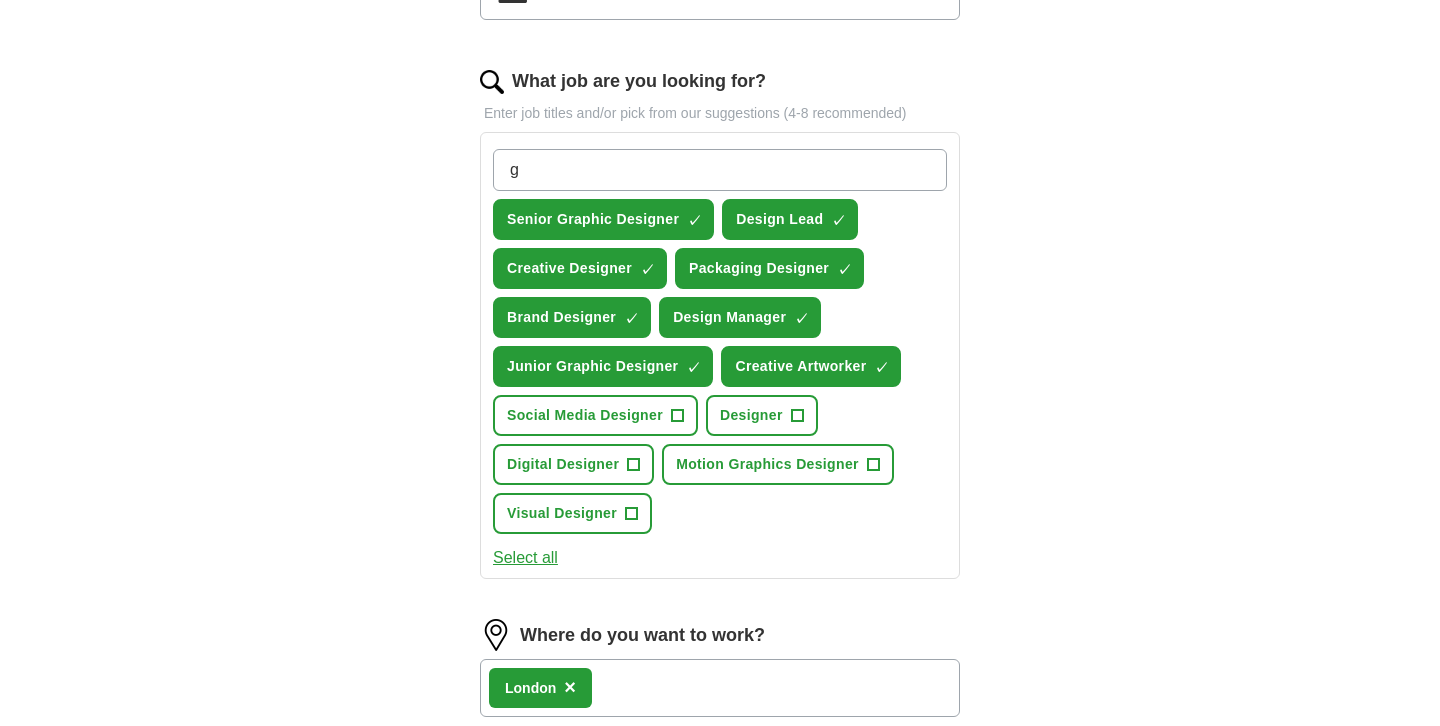 type 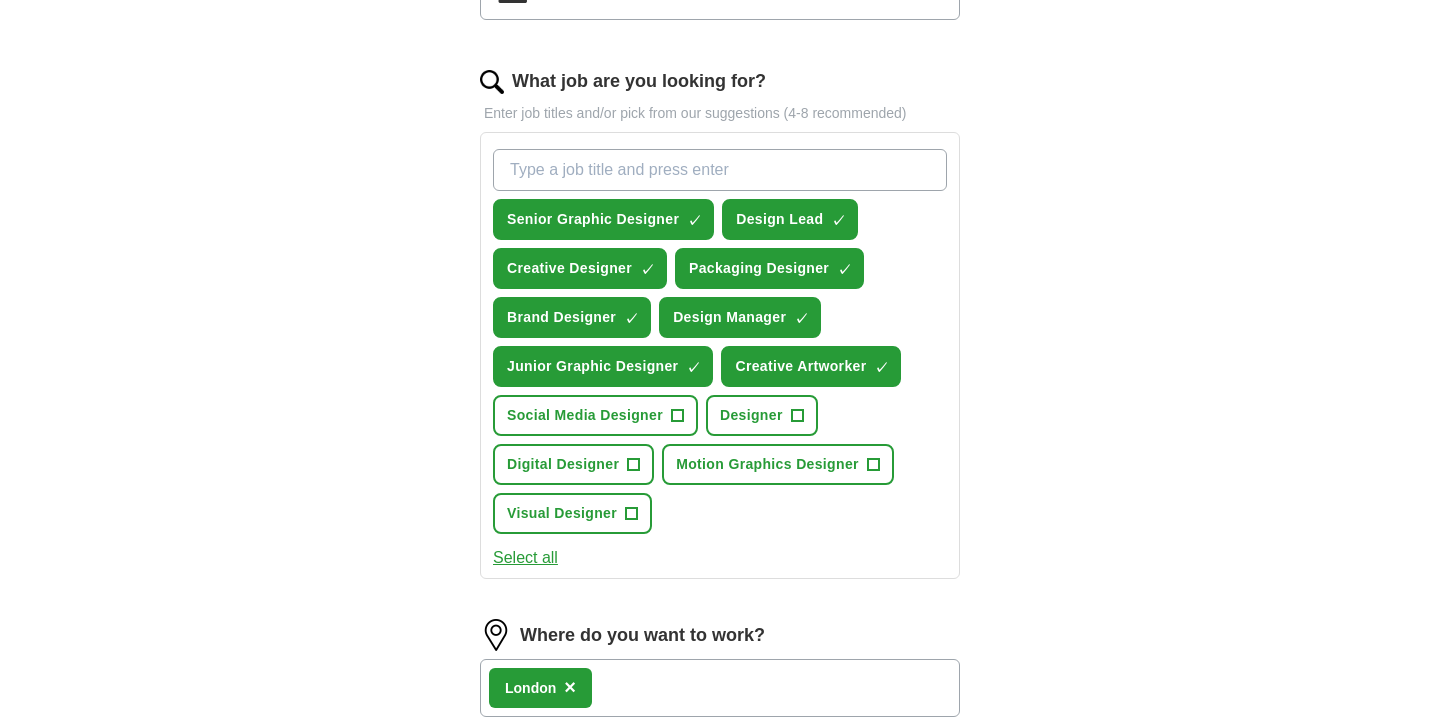 click on "ApplyIQ Let  ApplyIQ  do the hard work of searching and applying for jobs. Just tell us what you're looking for, and we'll do the rest. Select a CV [FIRST] [LAST]_CV_July 2025.pdf [DATE], [TIME] Upload a different  CV By uploading your  CV  you agree to our   T&Cs   and   Privacy Notice . First Name ***** Last Name ***** What job are you looking for? Enter job titles and/or pick from our suggestions (4-8 recommended) Senior Graphic Designer ✓ × Design Lead ✓ × Creative Designer ✓ × Packaging Designer ✓ × Brand Designer ✓ × Design Manager ✓ × Junior Graphic Designer ✓ × Creative Artworker ✓ × Social Media Designer + Designer + Digital Designer + Motion Graphics Designer + Visual Designer + Select all Where do you want to work? [CITY] × 25 mile radius What's your minimum salary? At least  £ 30k   per year £ 20 k £ 100 k+ Update ApplyIQ settings Go to dashboard" at bounding box center (720, 311) 